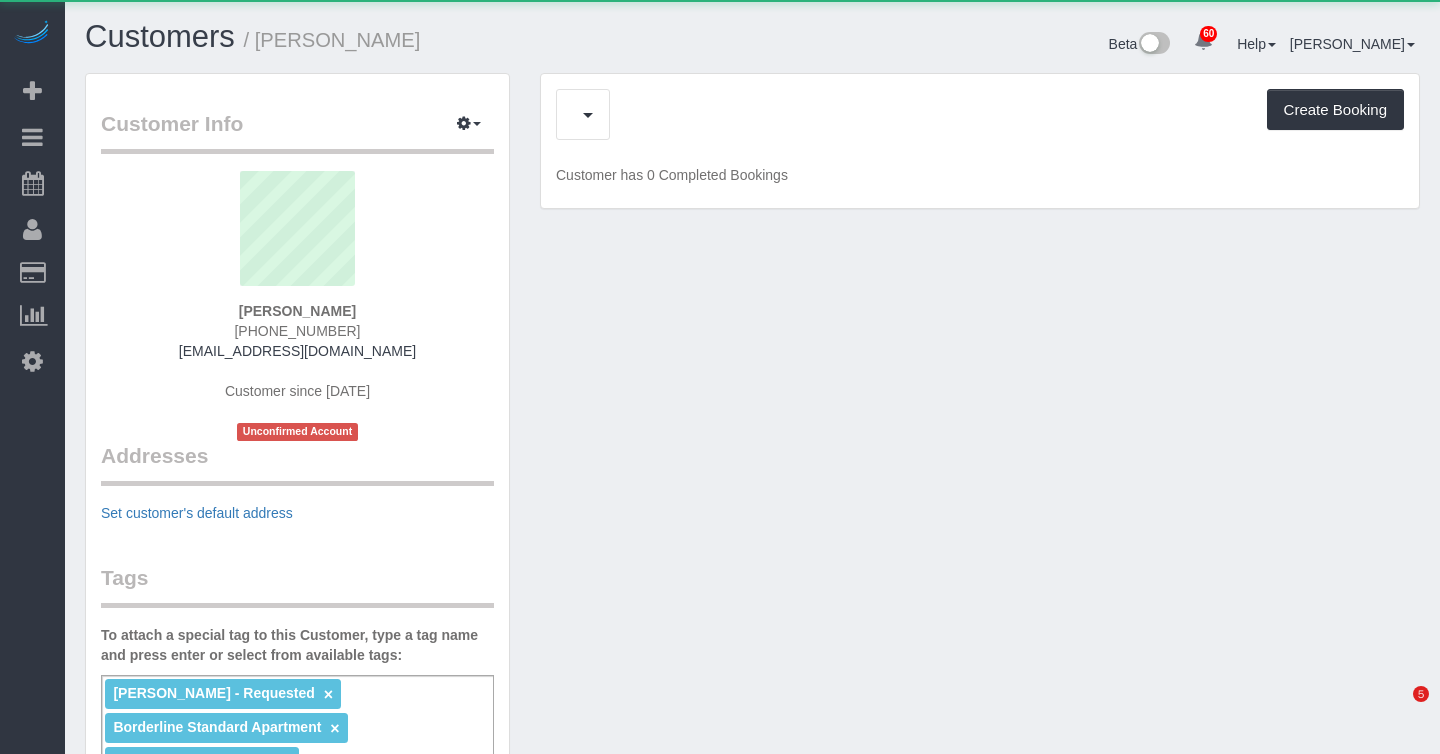 scroll, scrollTop: 0, scrollLeft: 0, axis: both 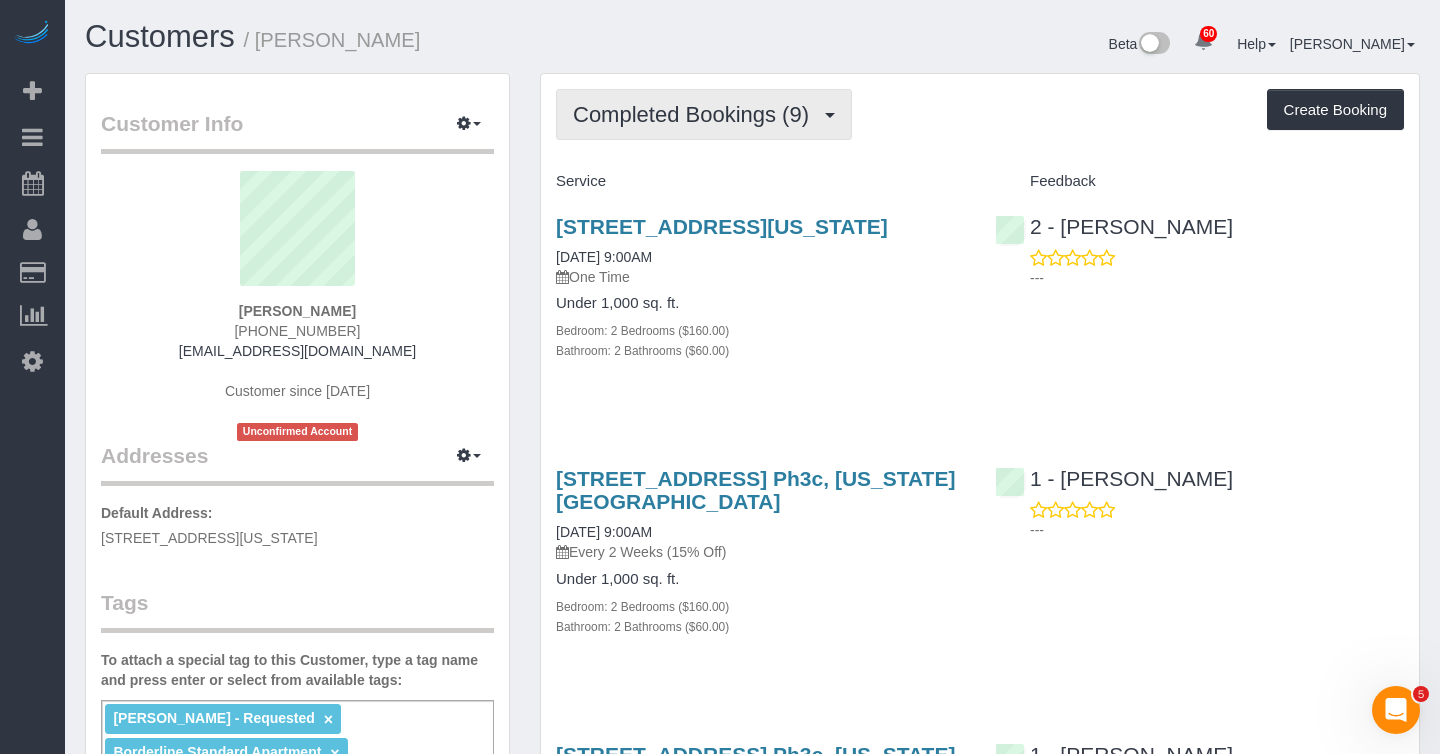 click on "Completed Bookings (9)" at bounding box center [696, 114] 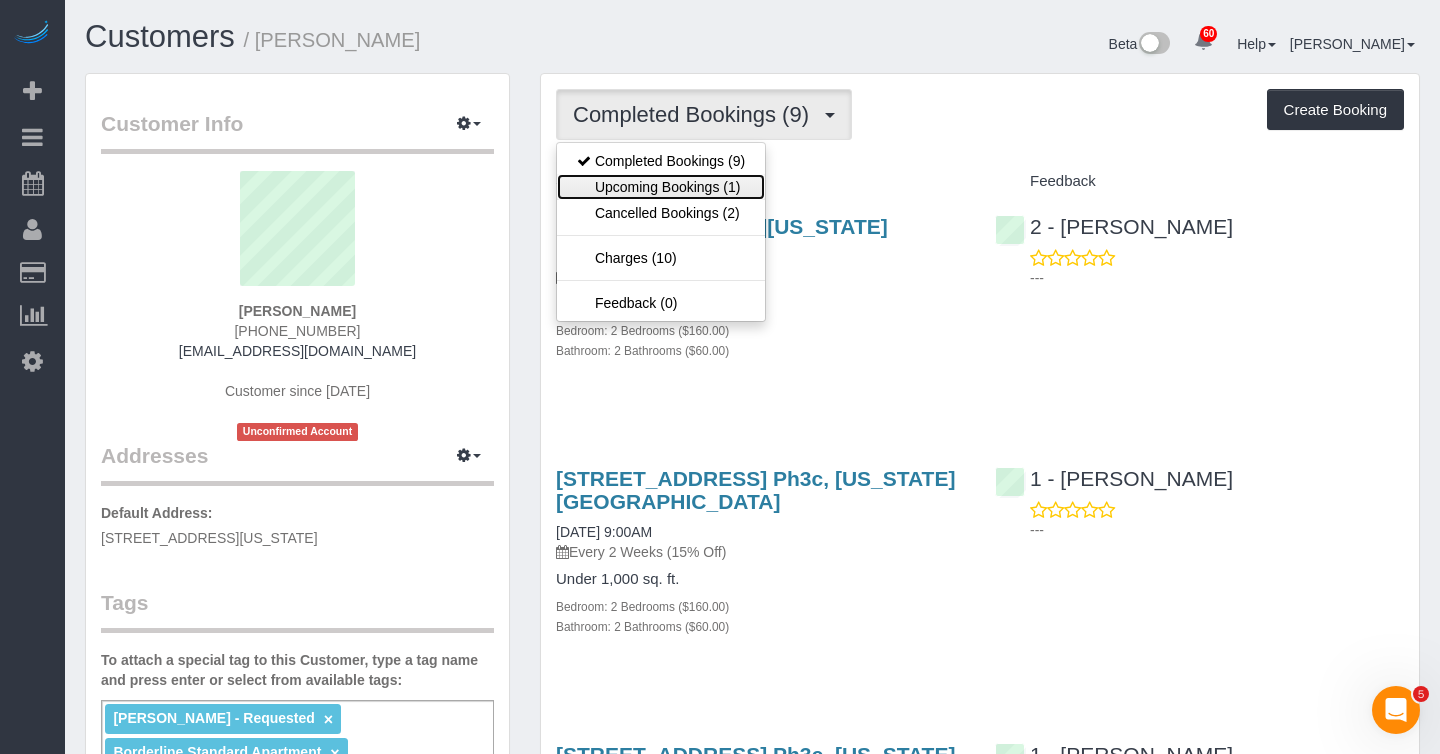 click on "Upcoming Bookings (1)" at bounding box center [661, 187] 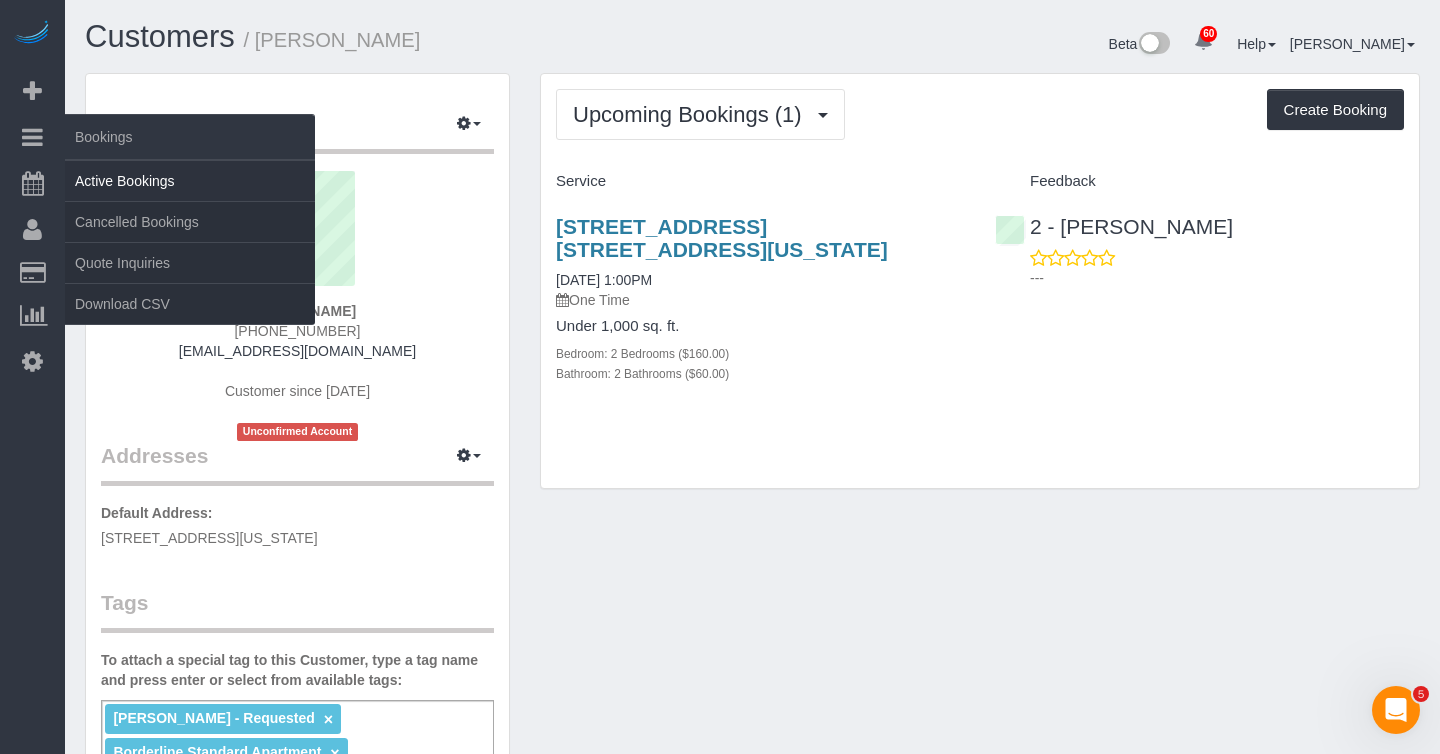 click on "Active Bookings" at bounding box center [190, 181] 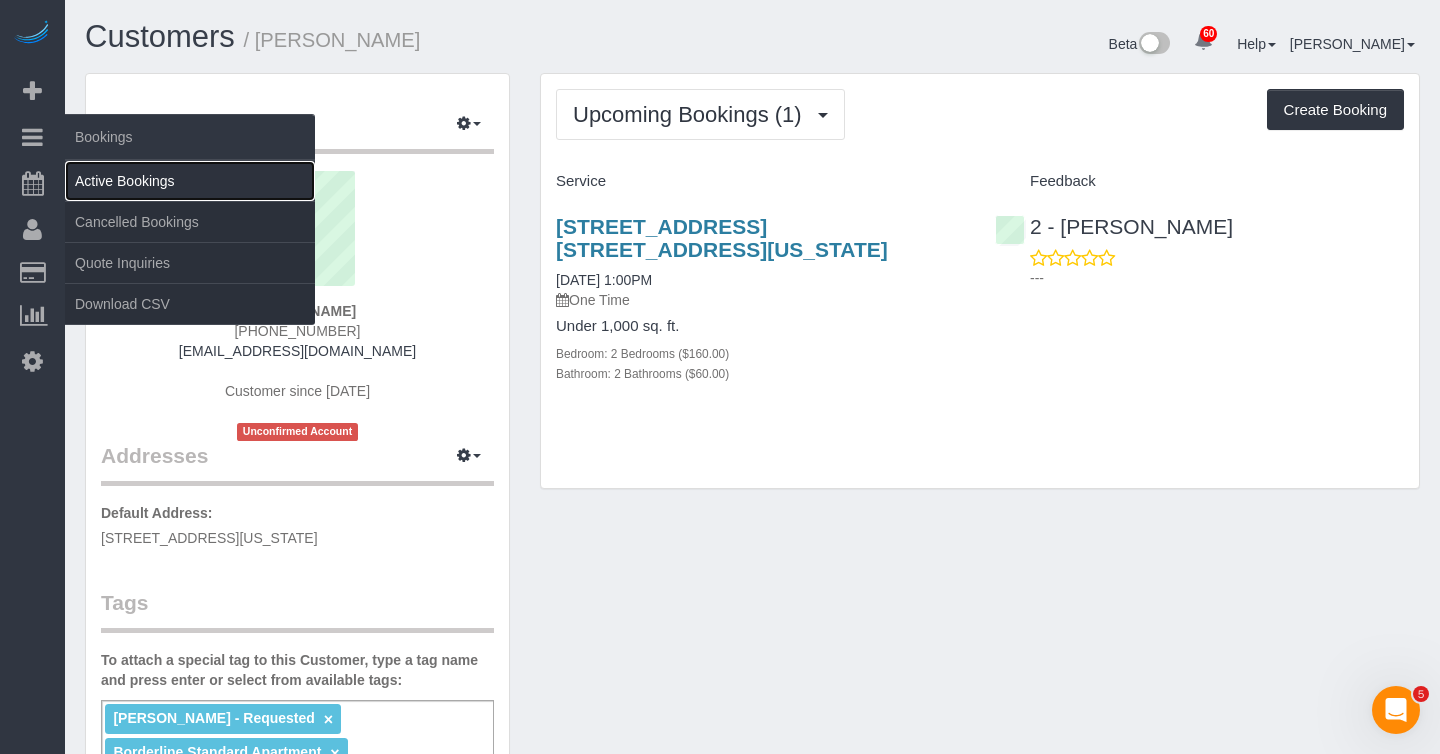 click on "Active Bookings" at bounding box center (190, 181) 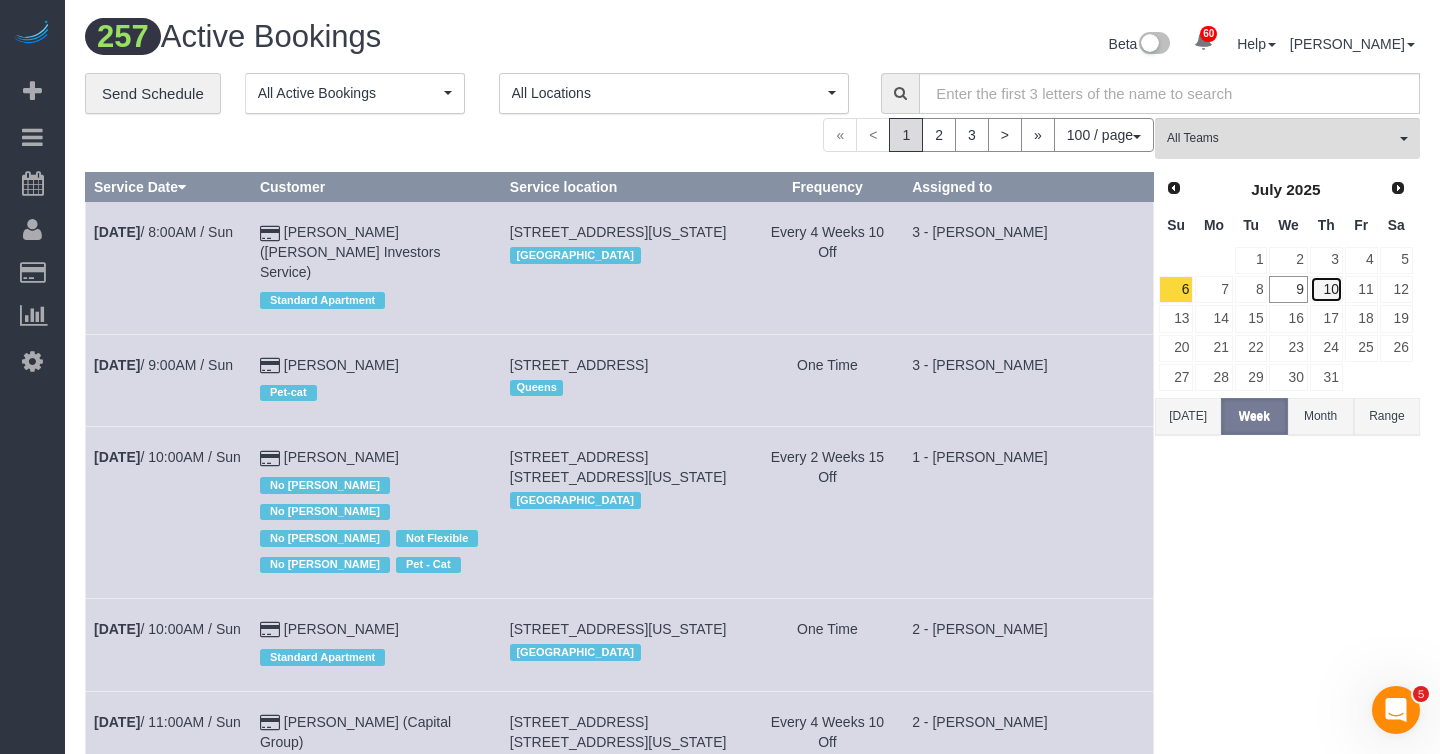 click on "10" at bounding box center (1326, 289) 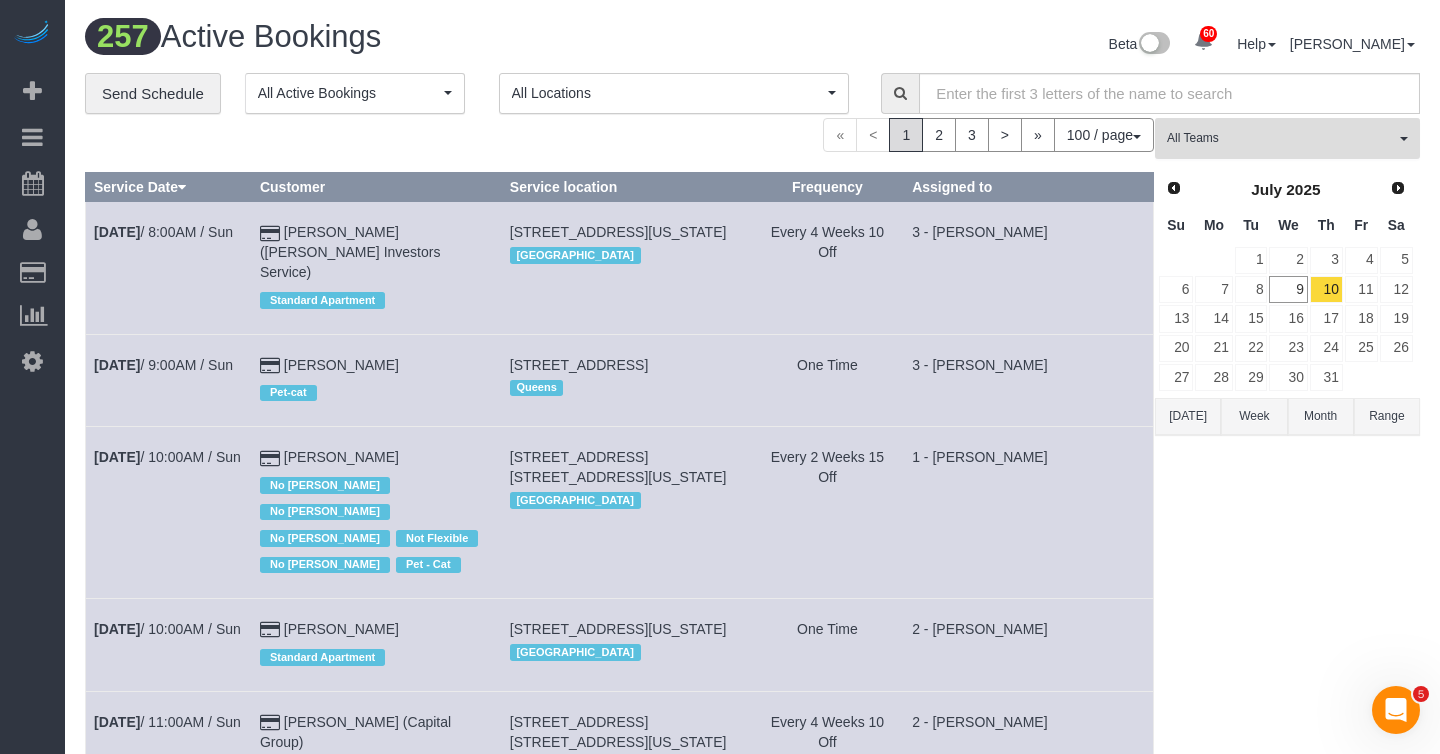 click on "All Teams" at bounding box center (1287, 138) 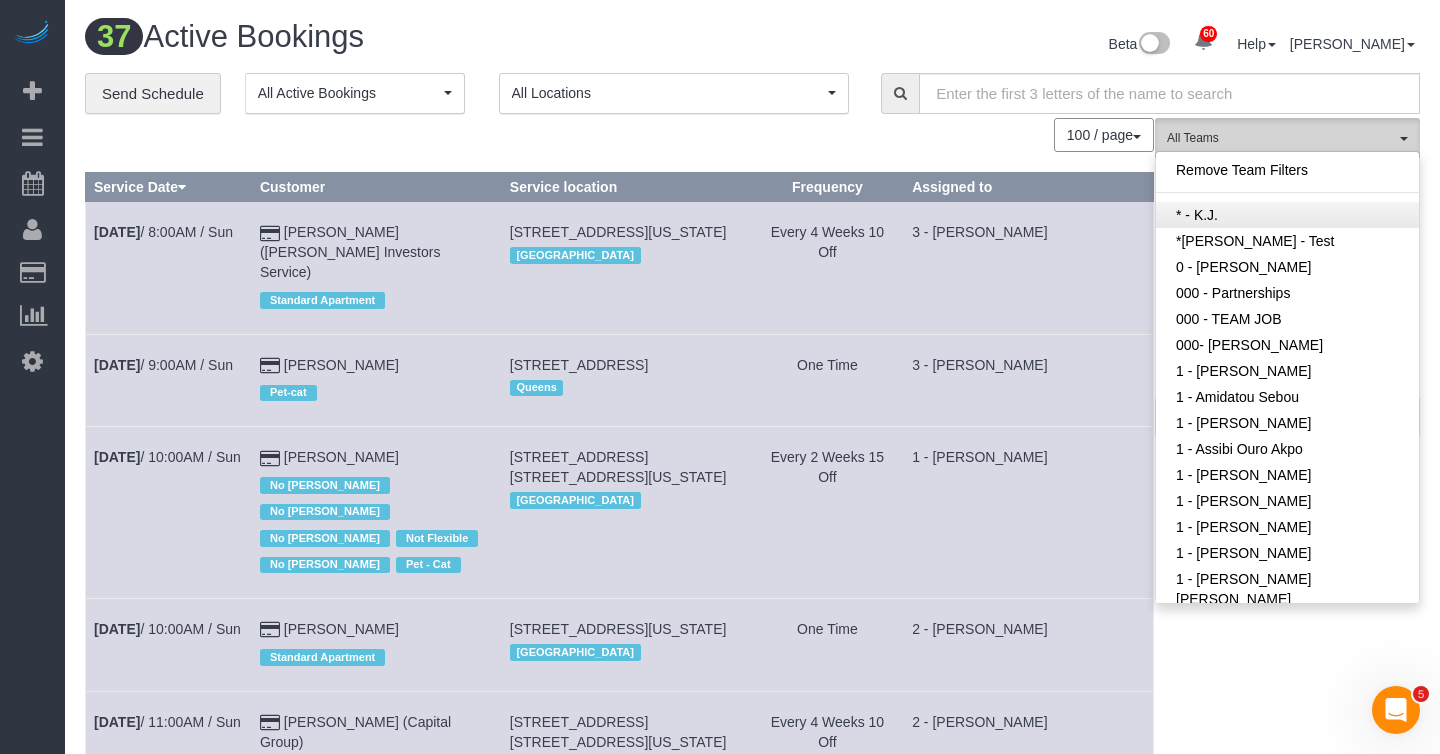 type 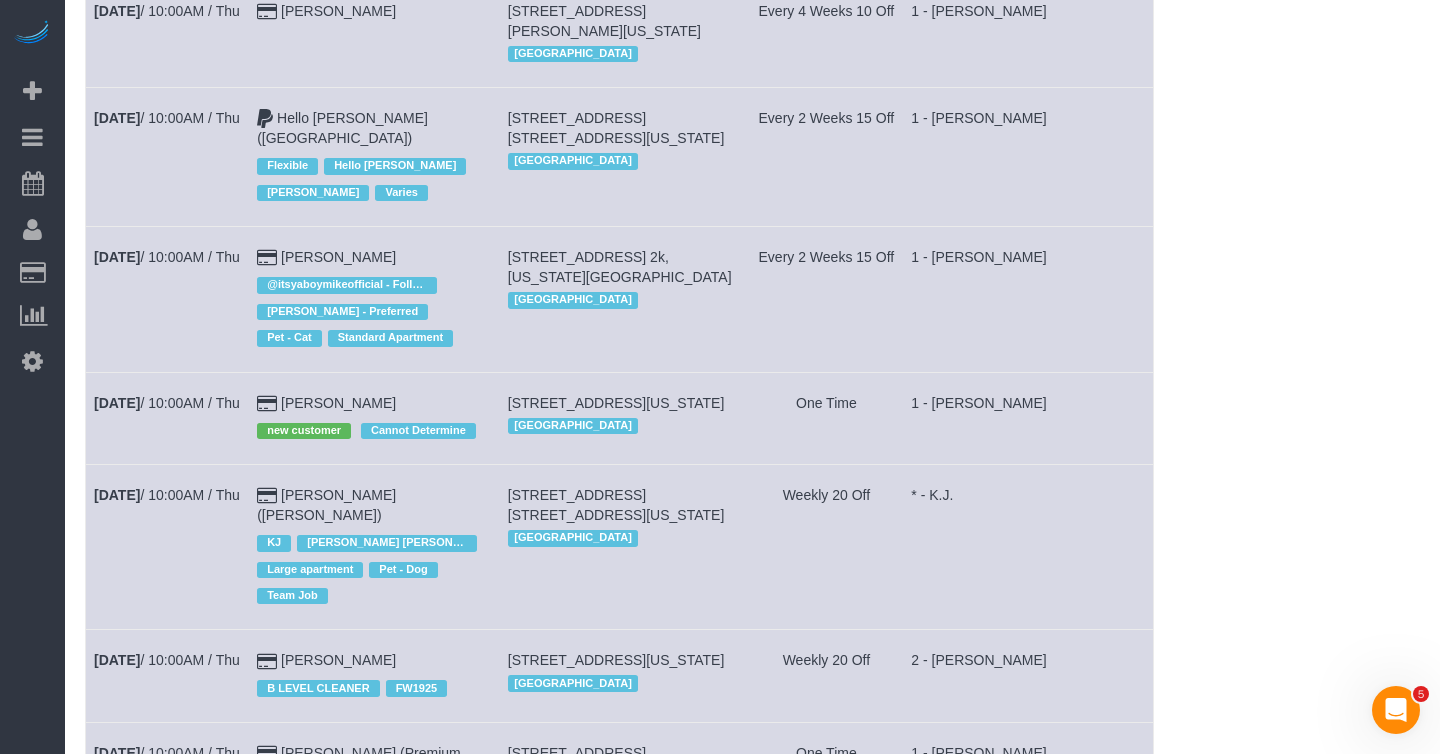 scroll, scrollTop: 3757, scrollLeft: 0, axis: vertical 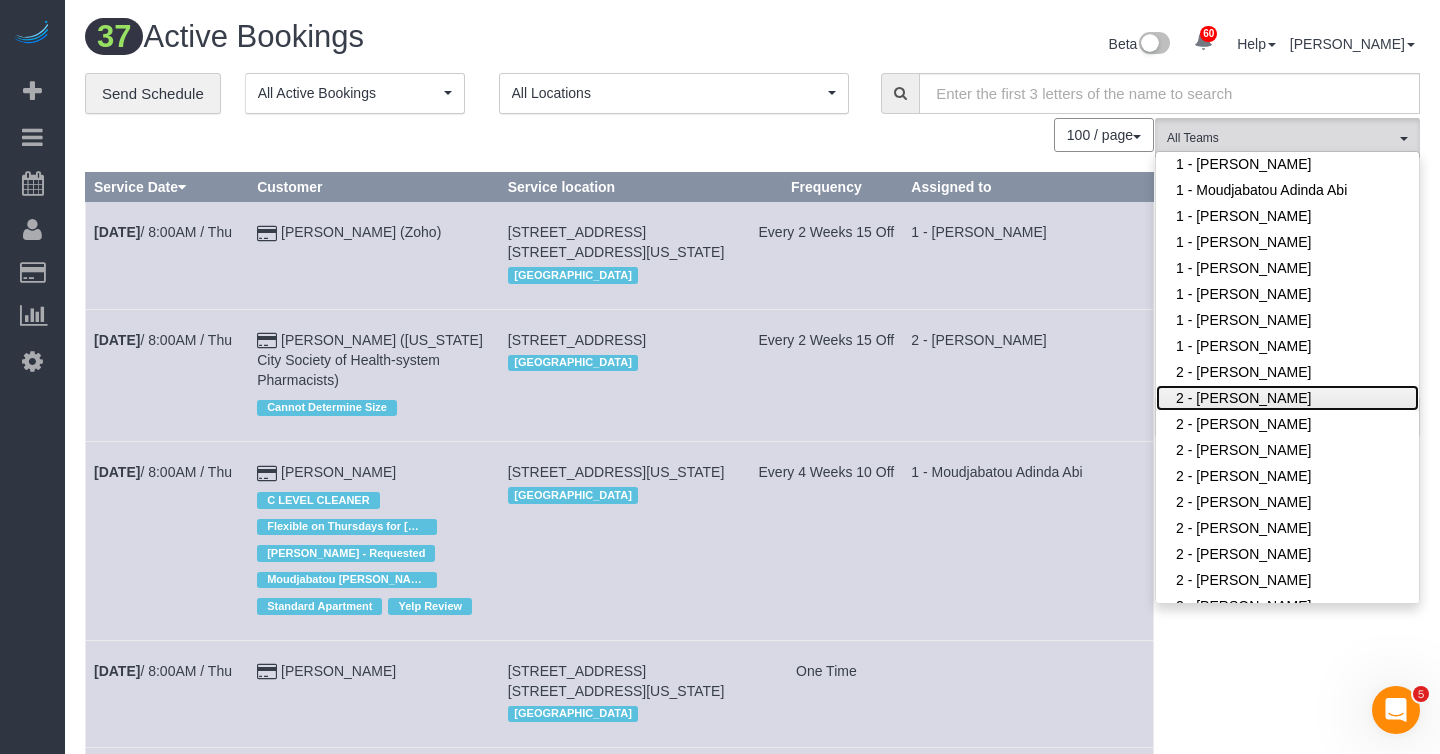 click on "2 - [PERSON_NAME]" at bounding box center [1287, 398] 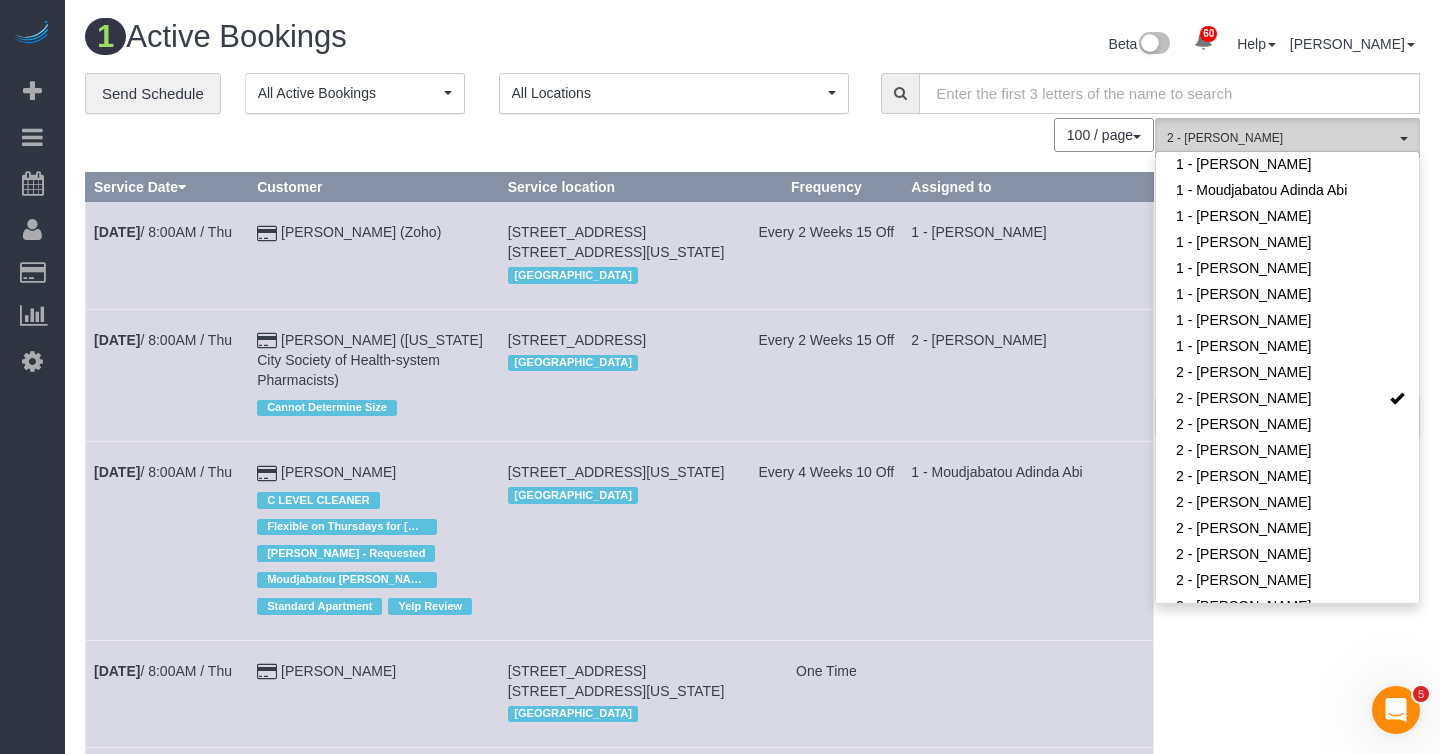 click on "2 - [PERSON_NAME]" at bounding box center (1281, 138) 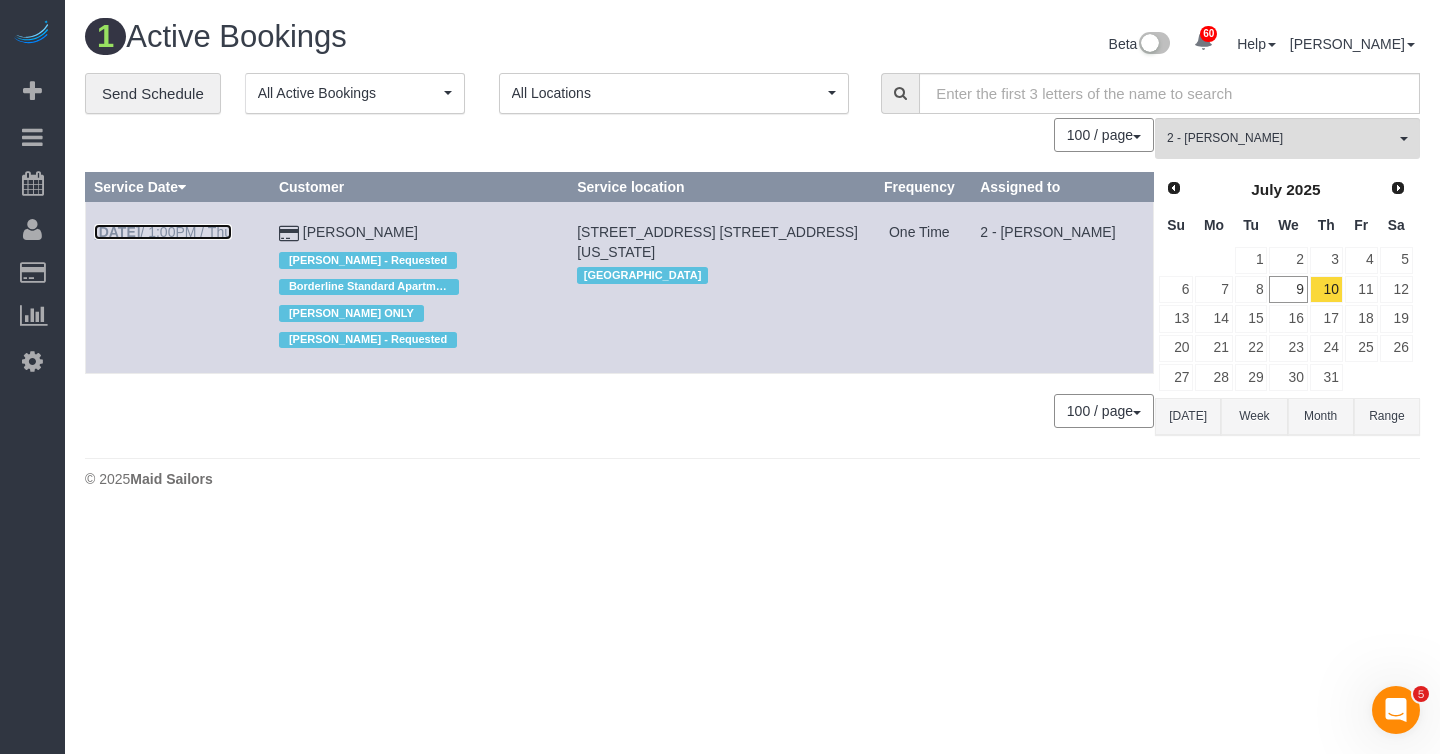 click on "Jul 10th
/ 1:00PM / Thu" at bounding box center [163, 232] 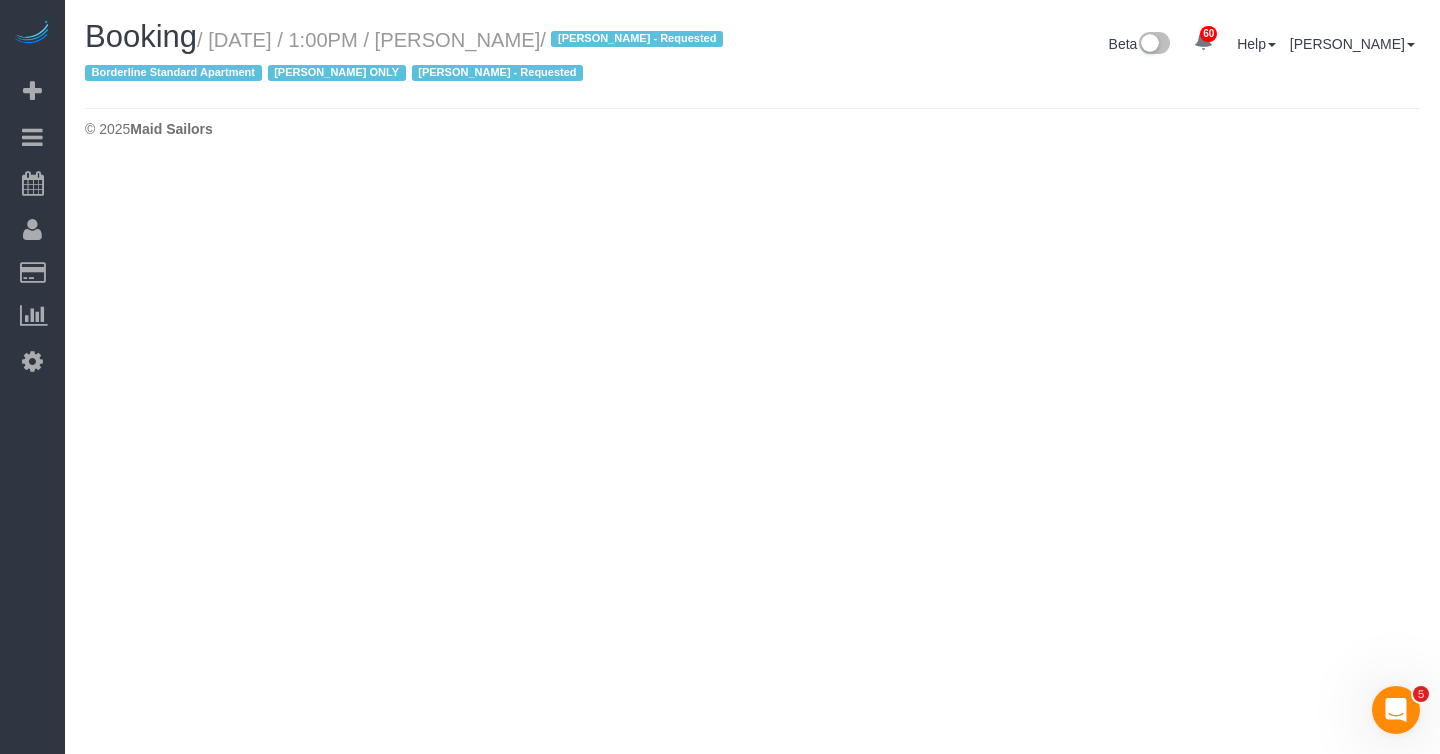 select on "NY" 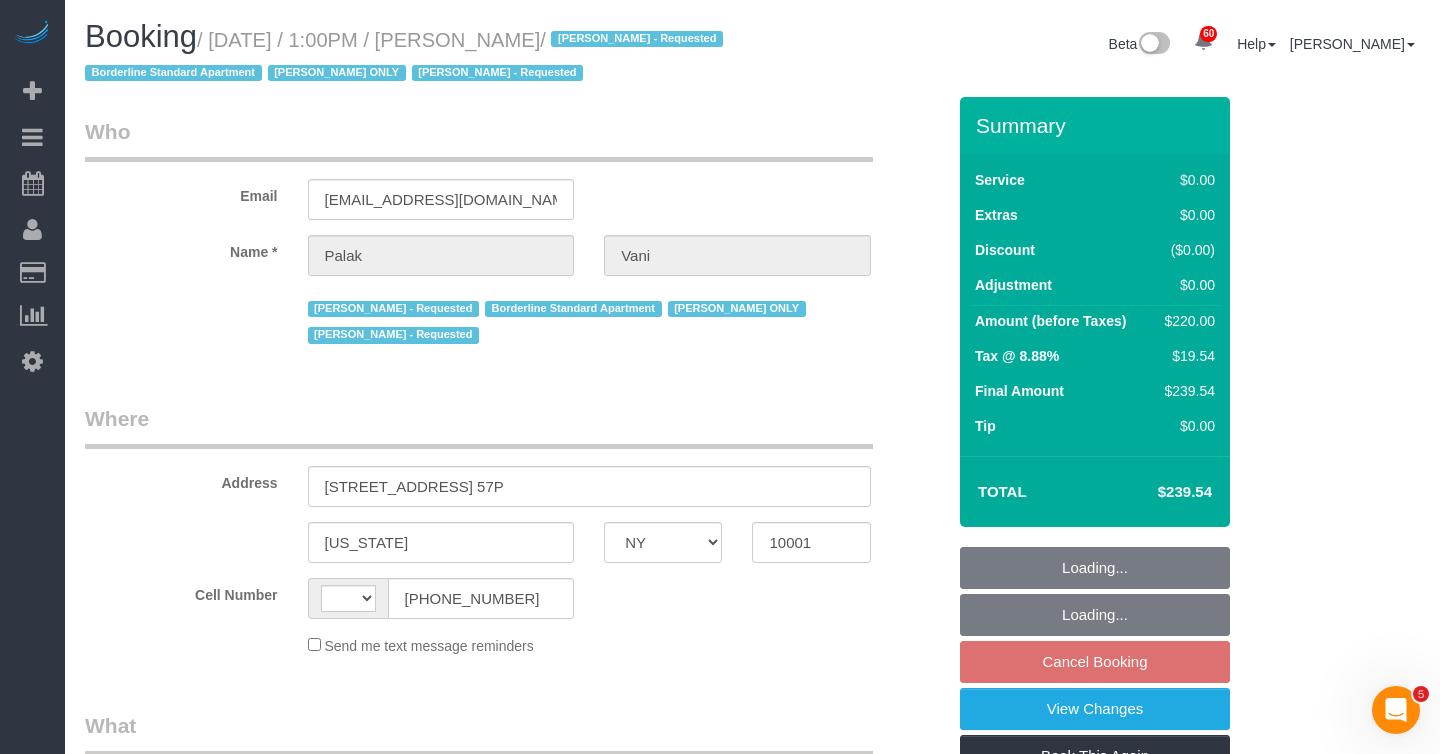 select on "object:6206" 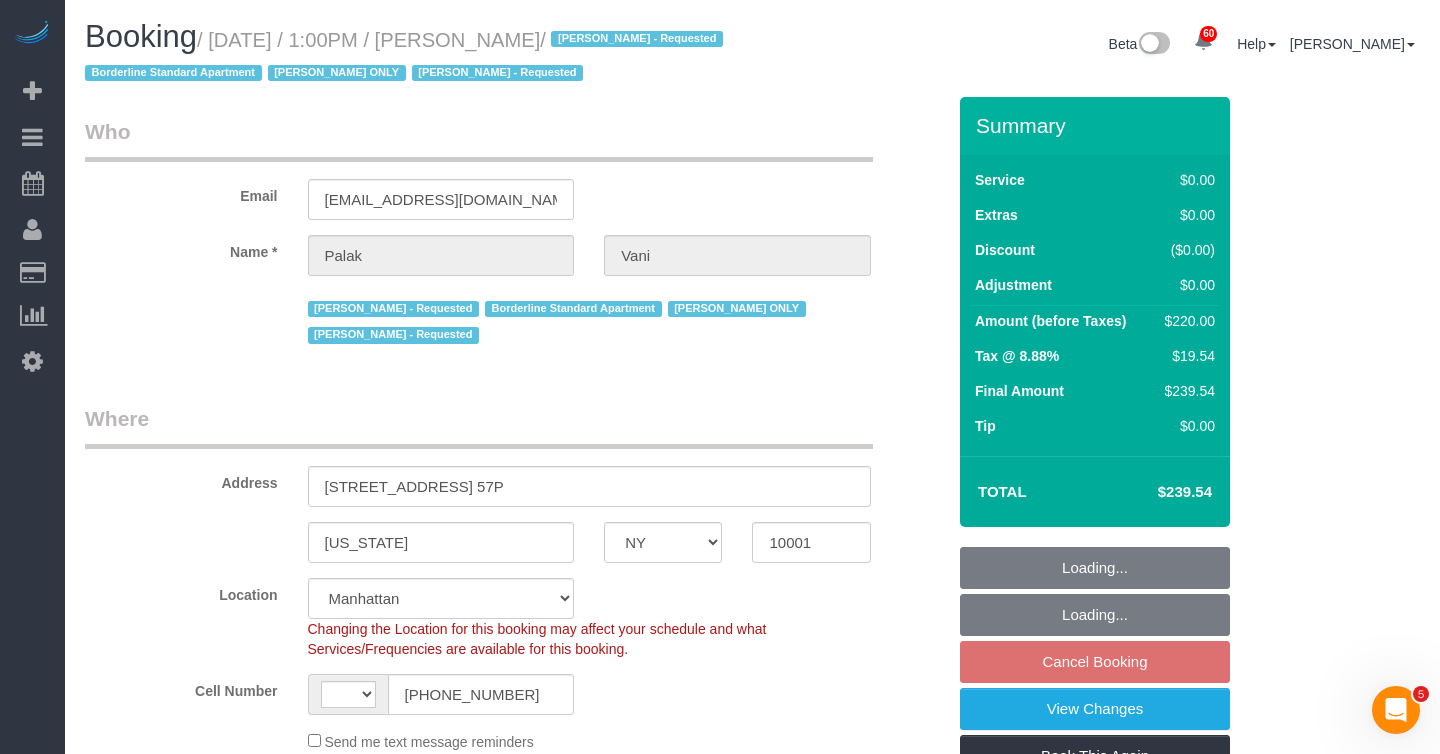 select on "string:[GEOGRAPHIC_DATA]" 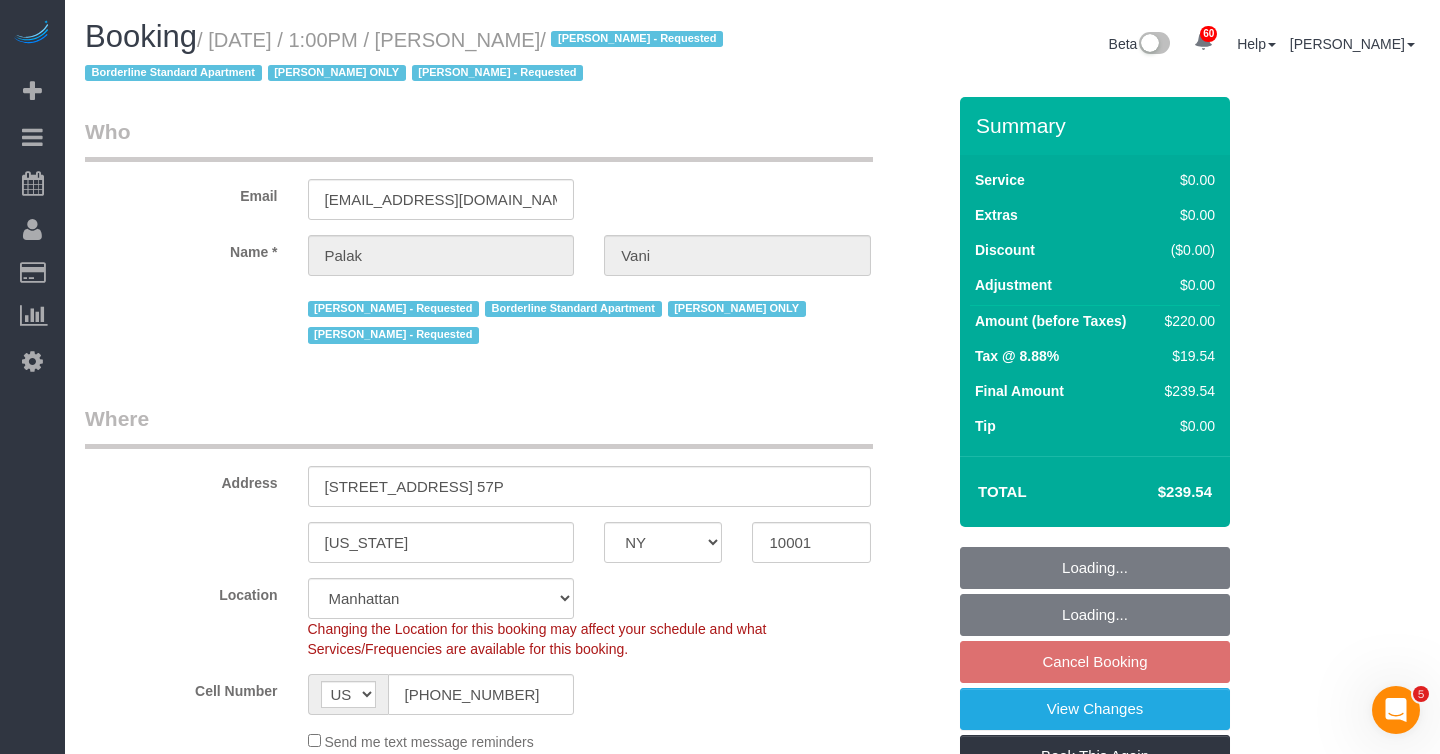 select on "string:stripe-pm_1QKjM94VGloSiKo7iNxGS3kV" 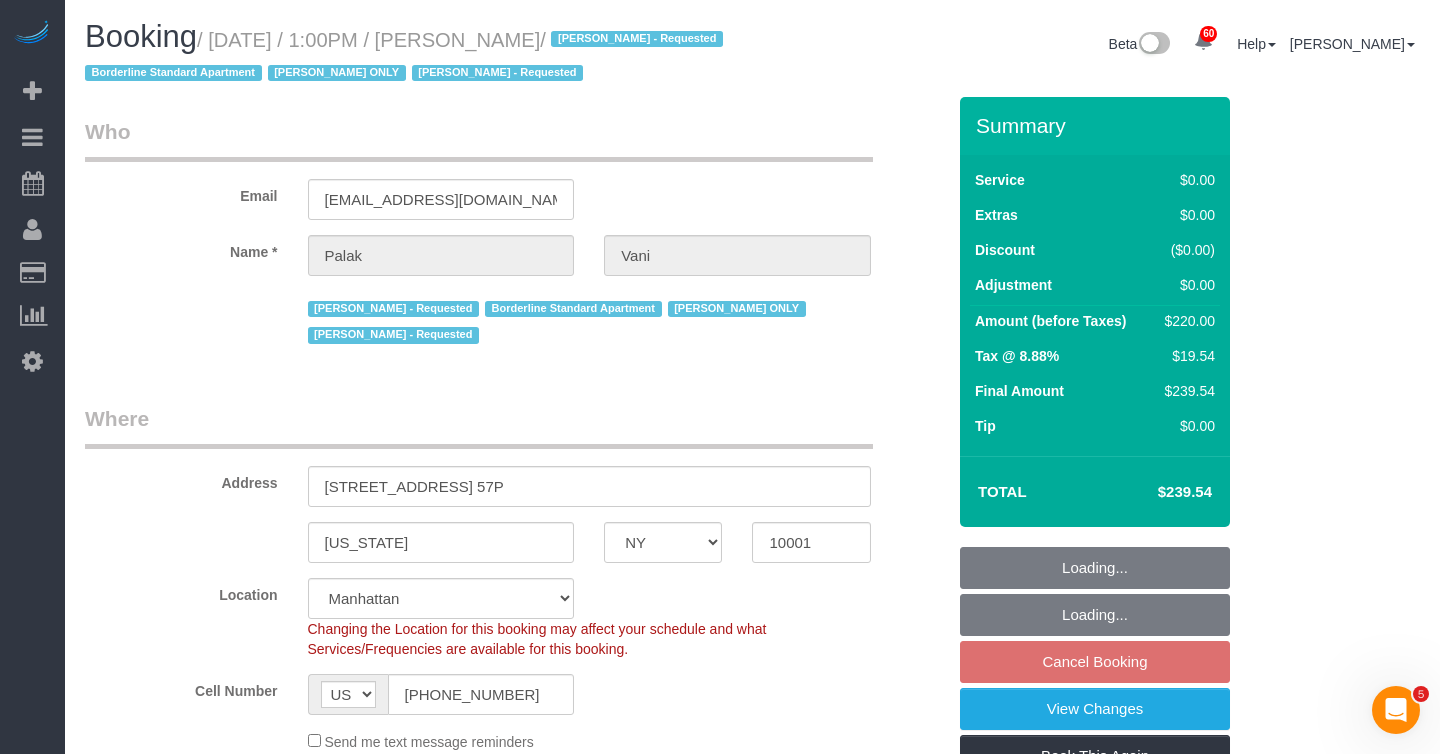 select on "object:6712" 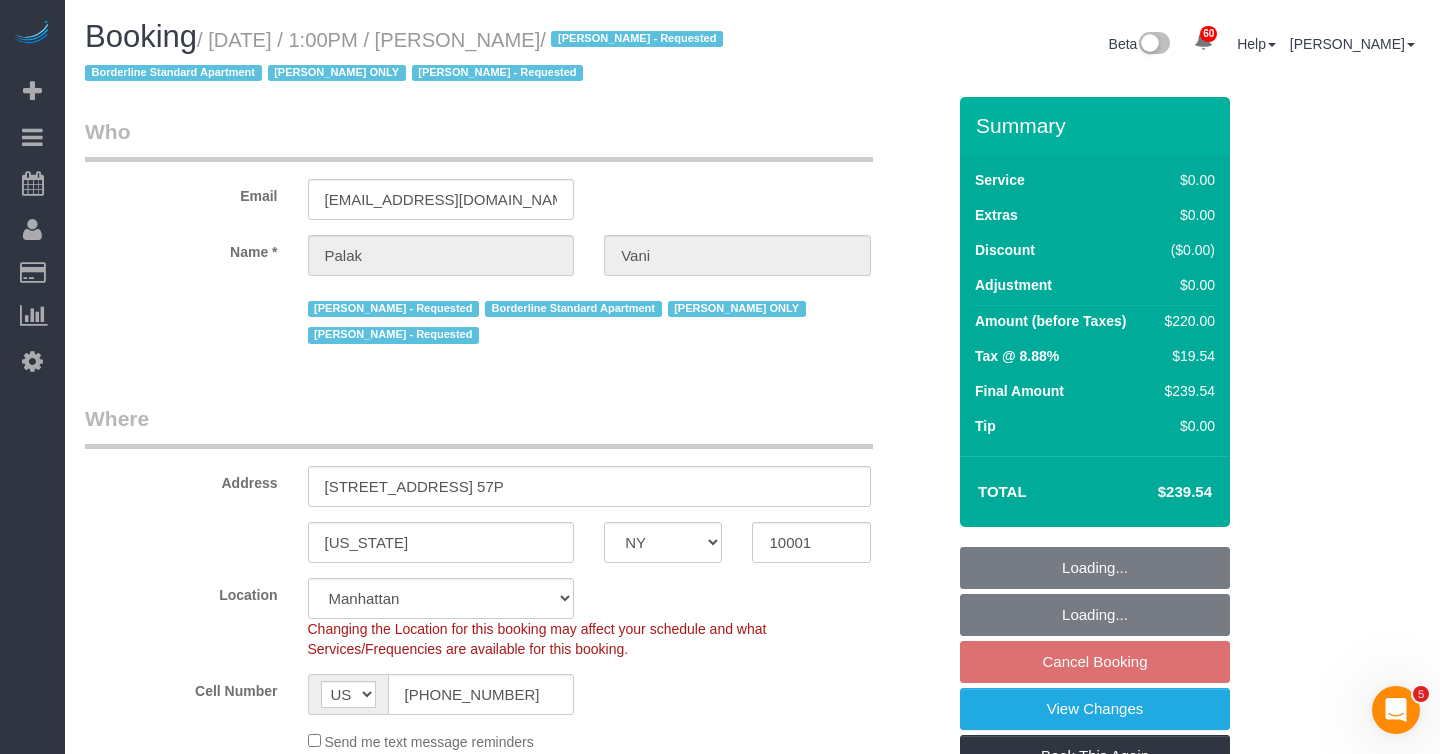 select on "spot6" 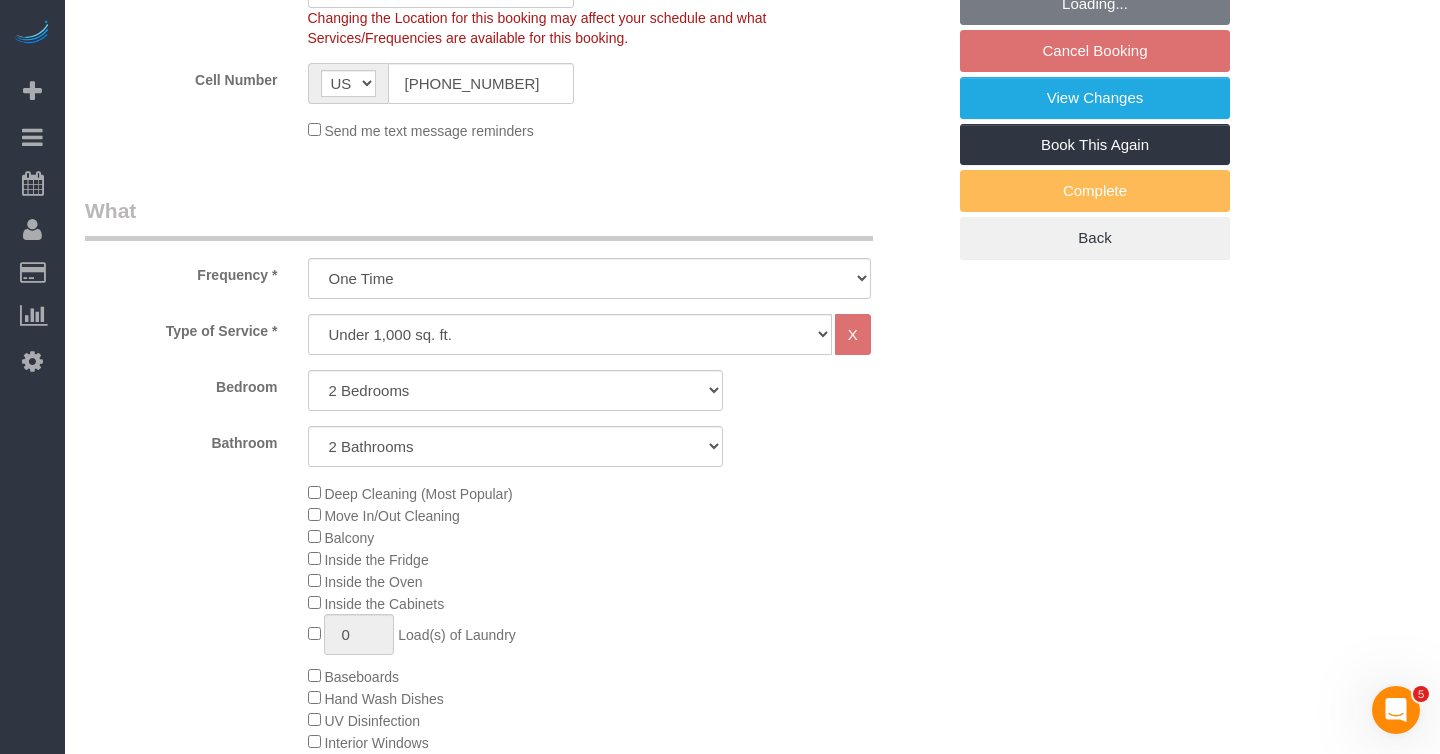 select on "2" 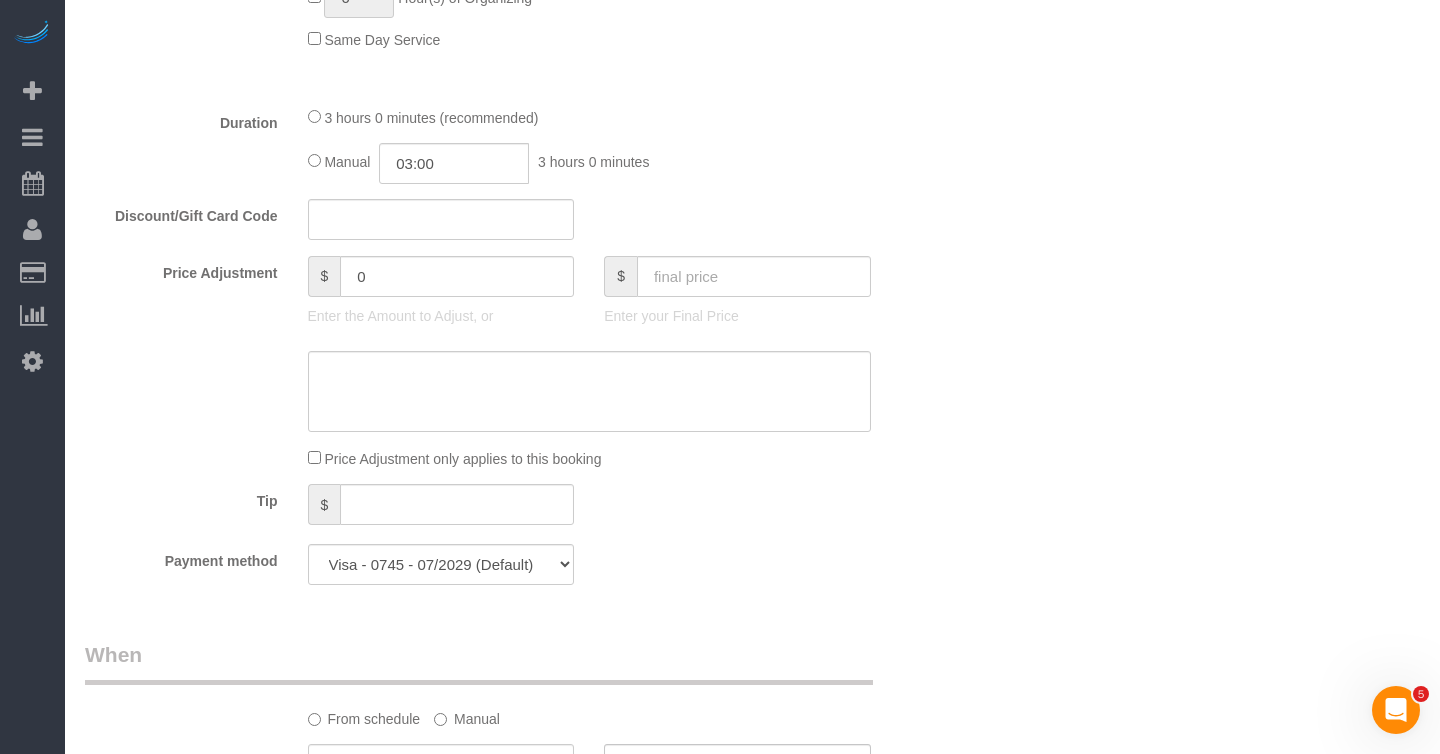 scroll, scrollTop: 1437, scrollLeft: 0, axis: vertical 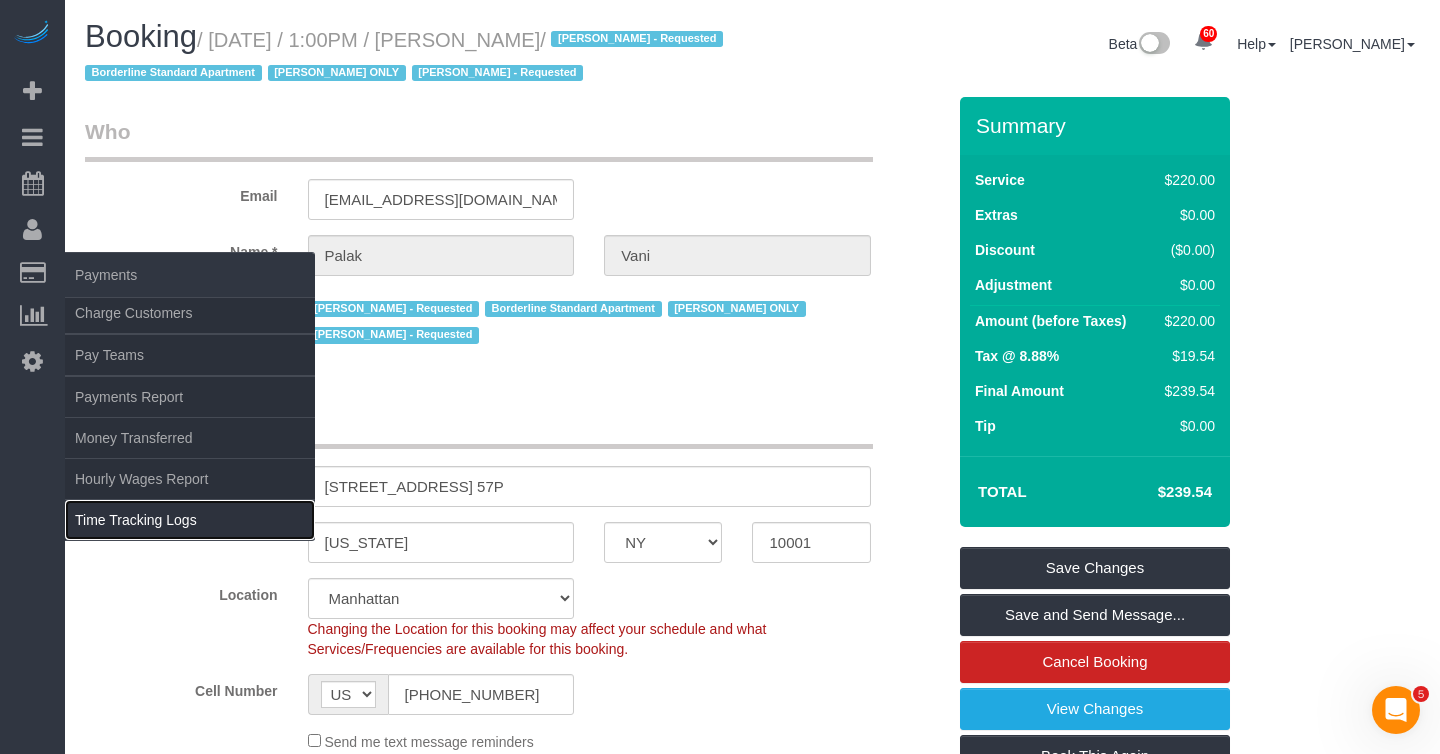 click on "Time Tracking Logs" at bounding box center (190, 520) 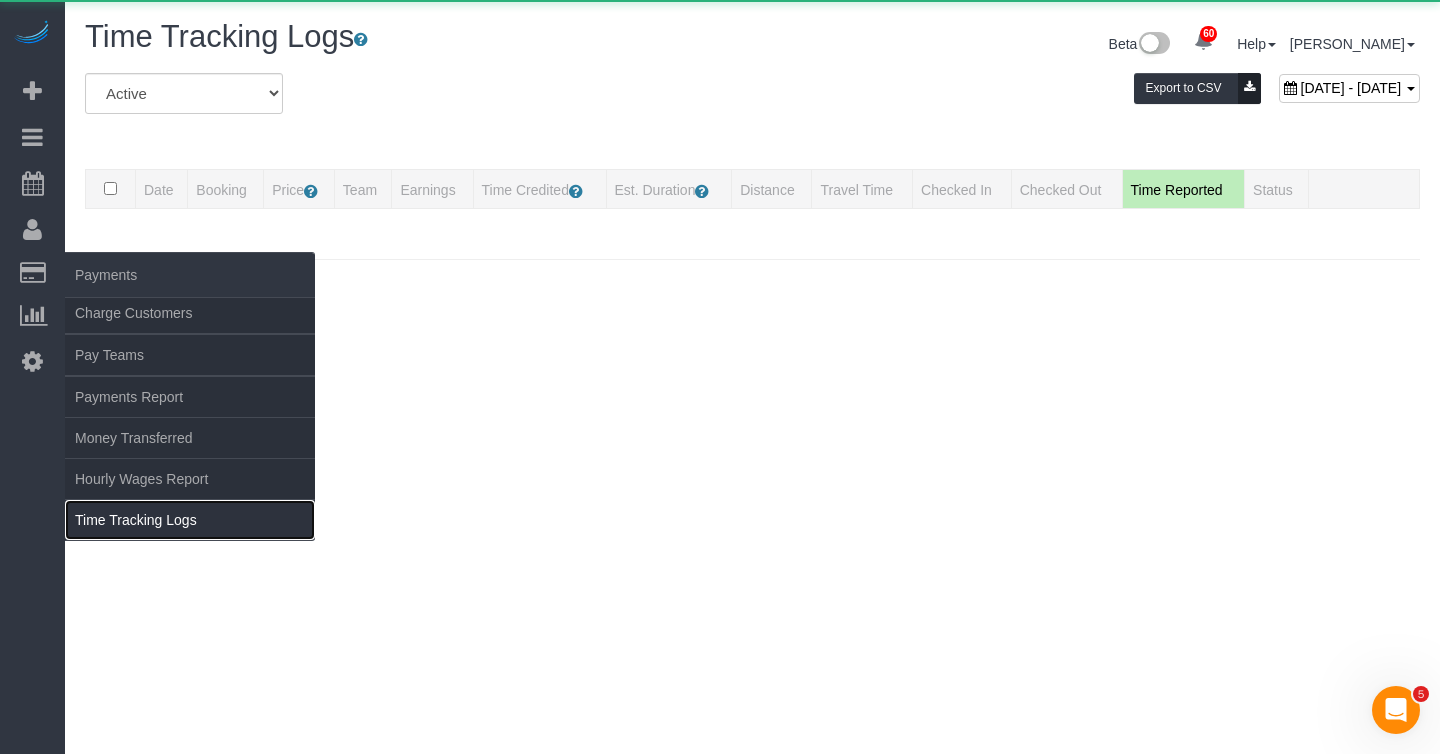 click on "Time Tracking Logs" at bounding box center [190, 520] 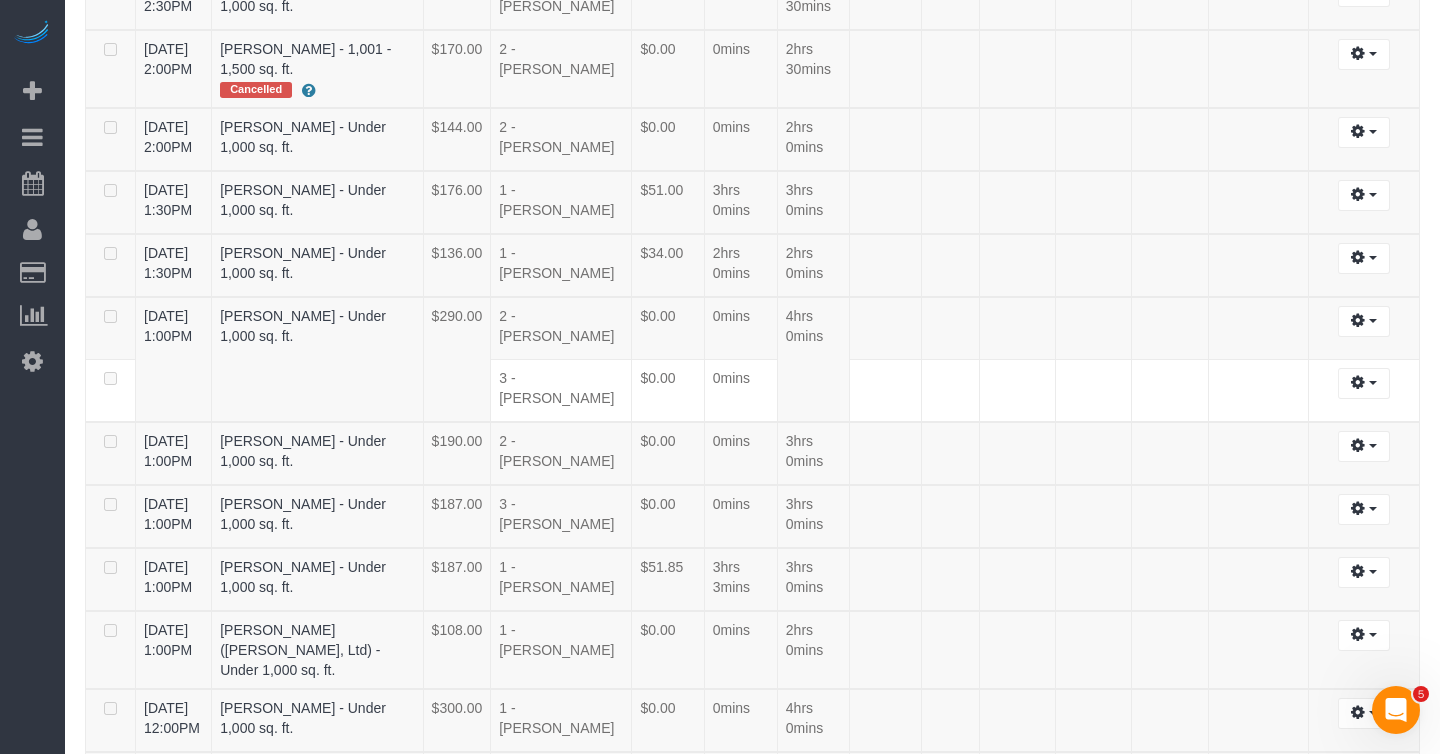 scroll, scrollTop: 3046, scrollLeft: 0, axis: vertical 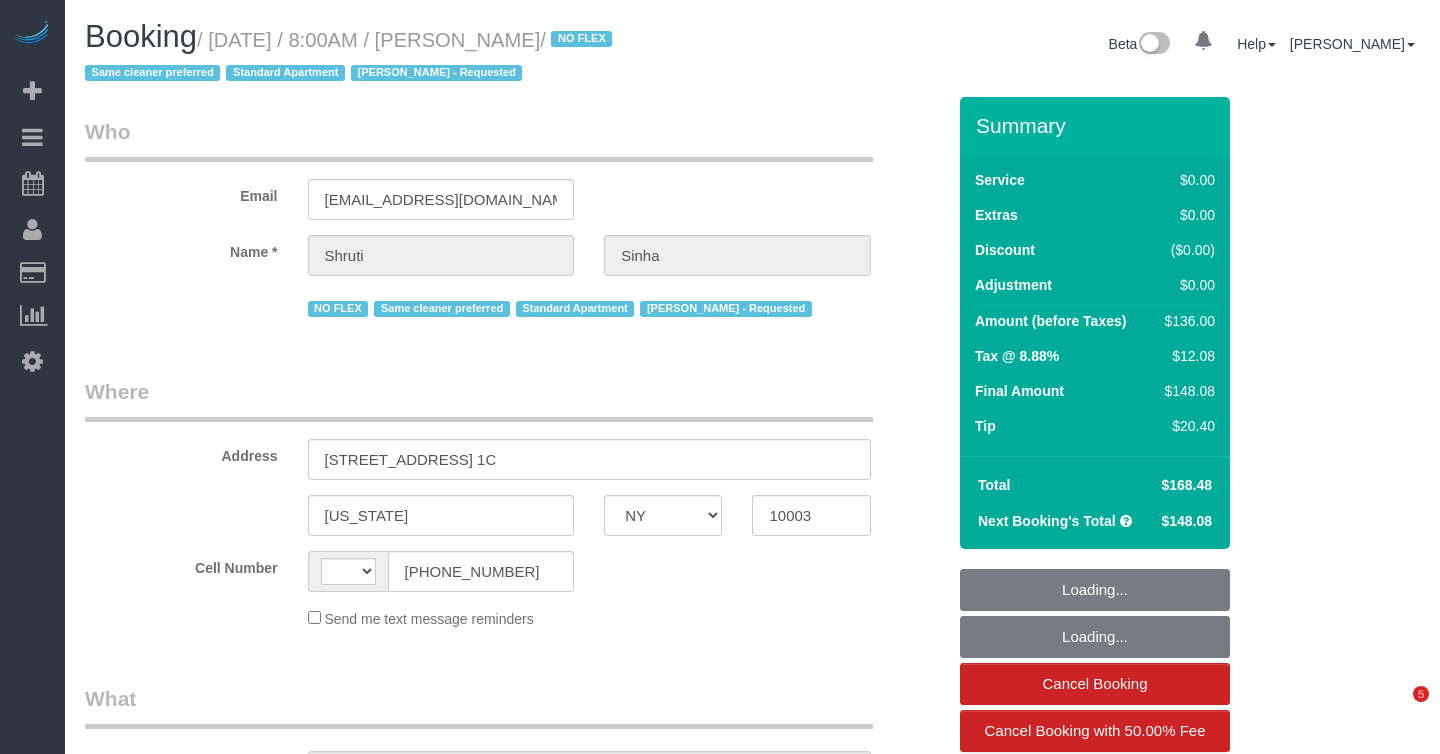 select on "NY" 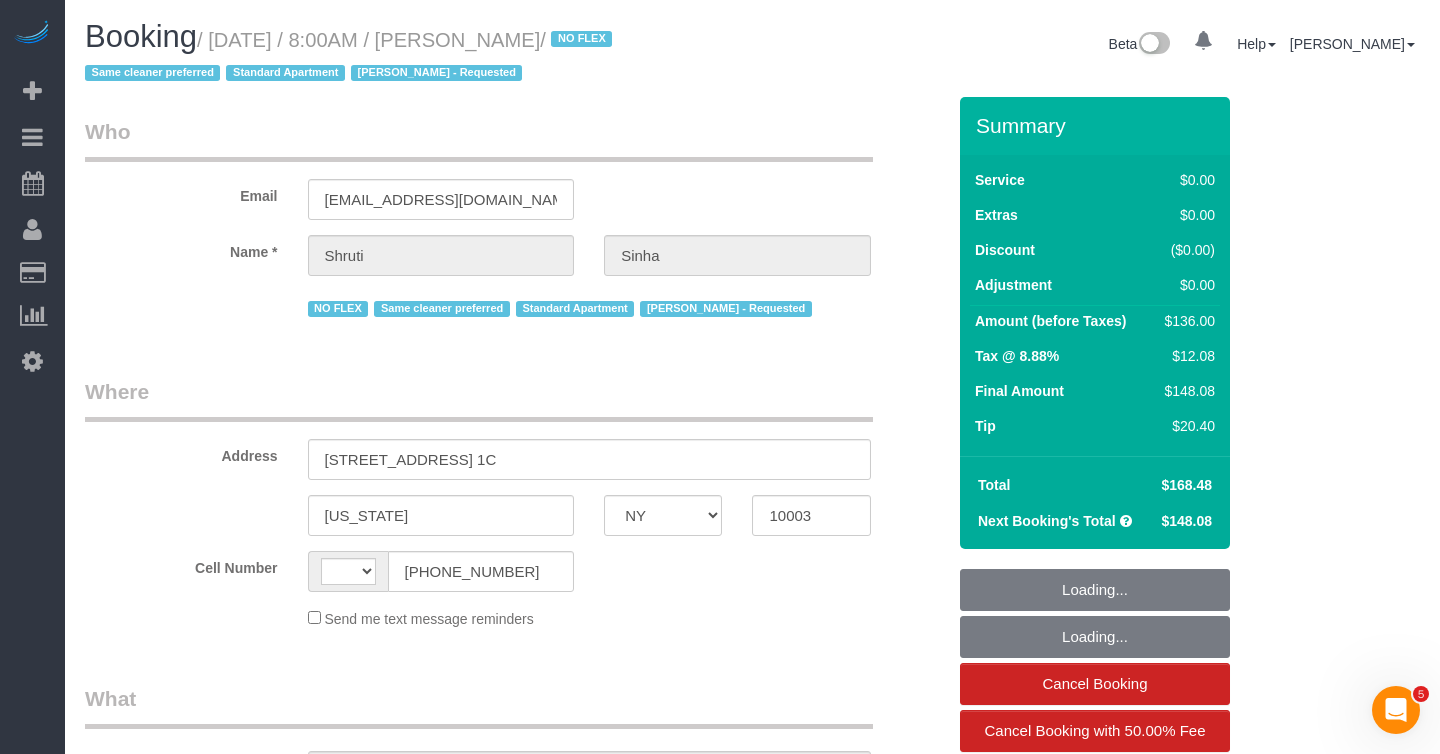 scroll, scrollTop: 0, scrollLeft: 0, axis: both 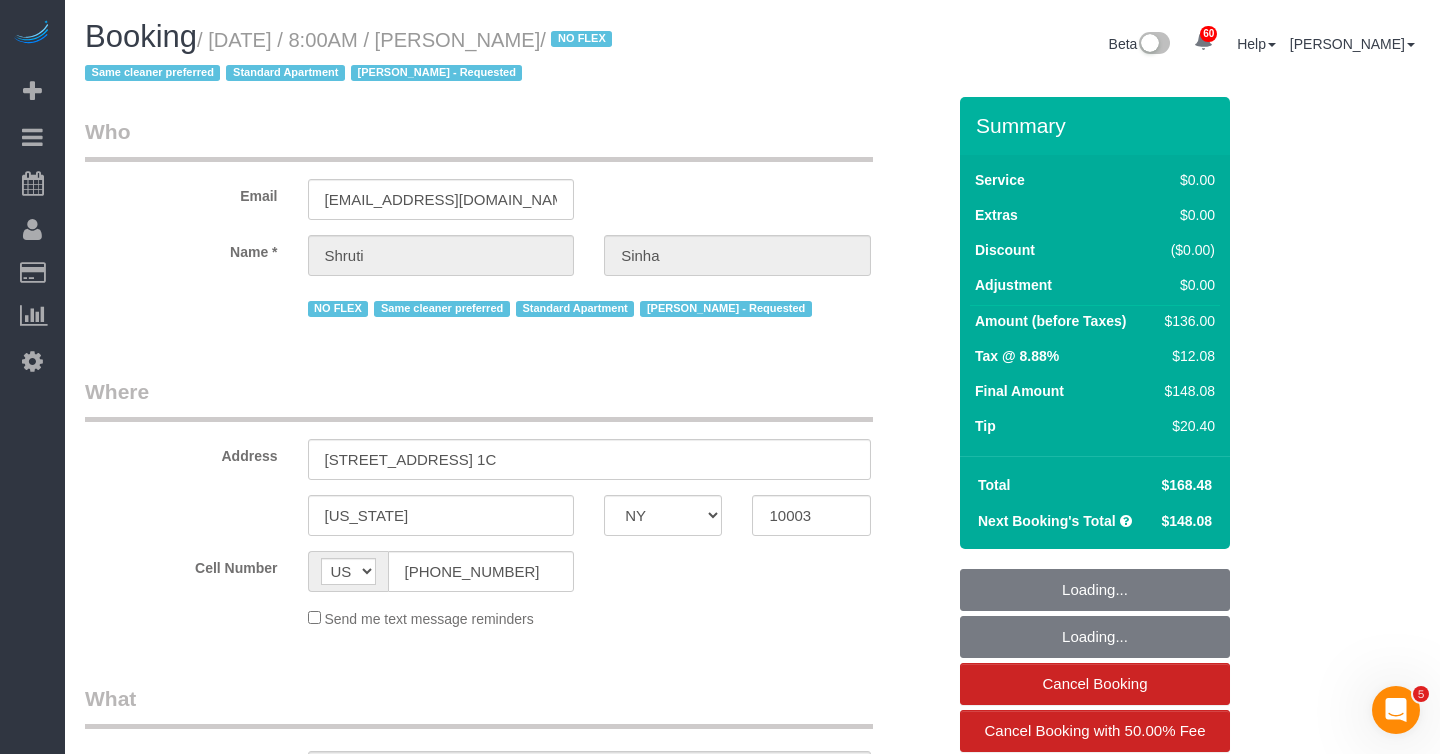 select on "1" 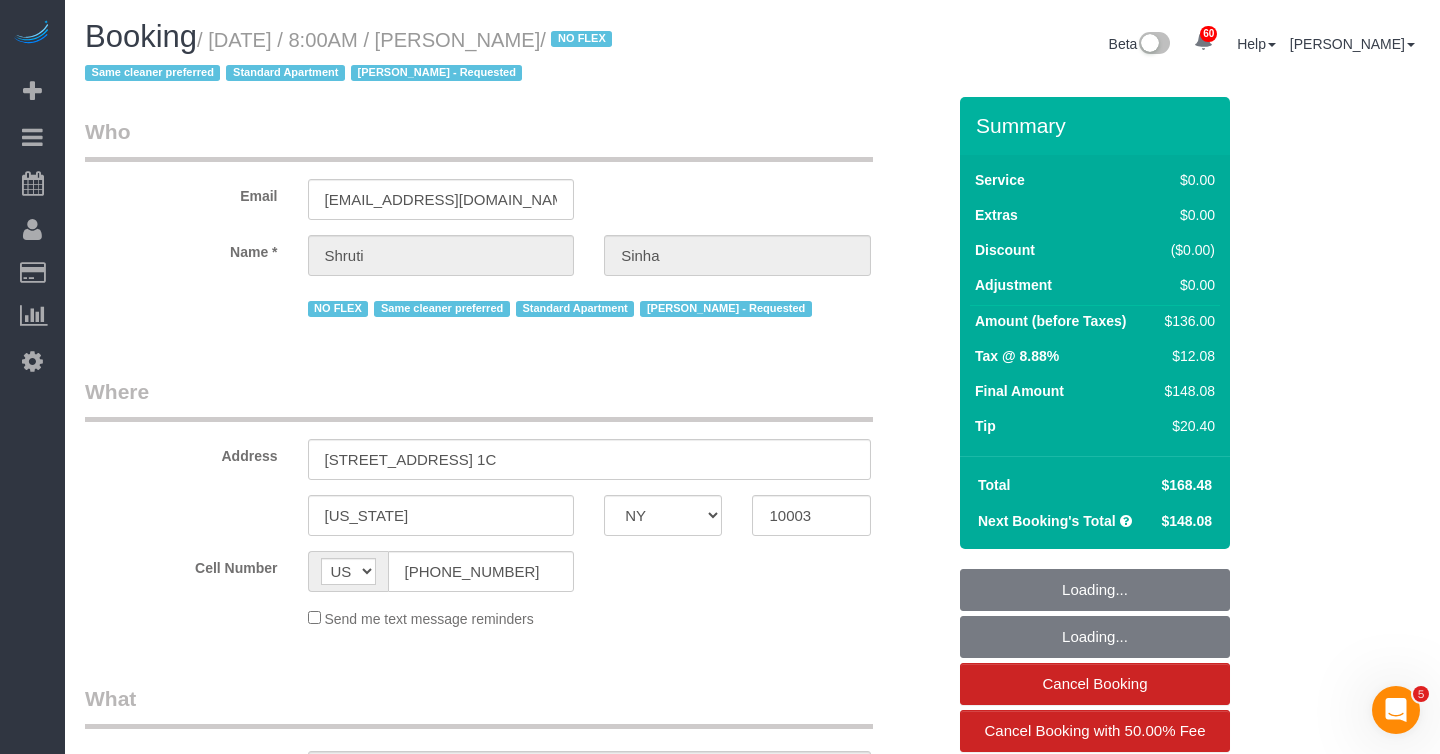 select on "number:90" 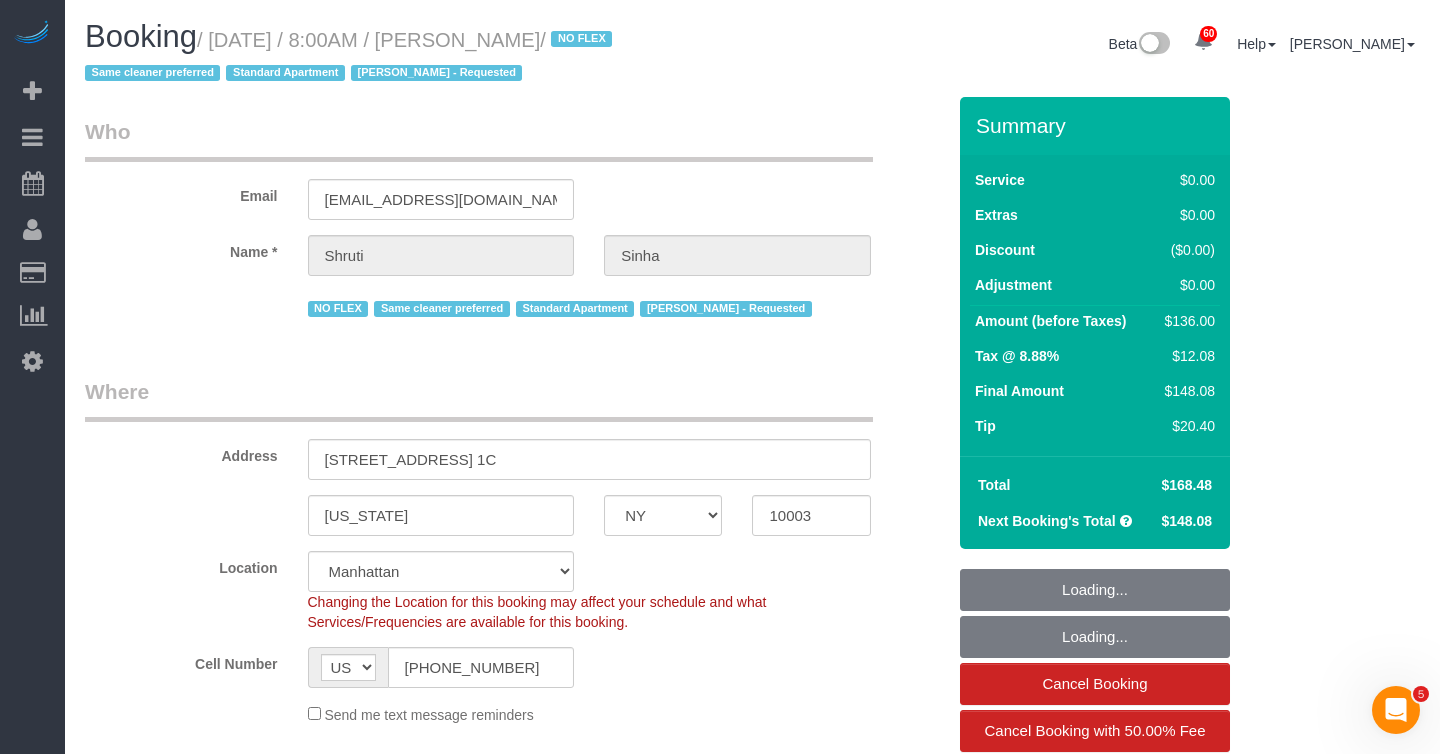 select on "object:1443" 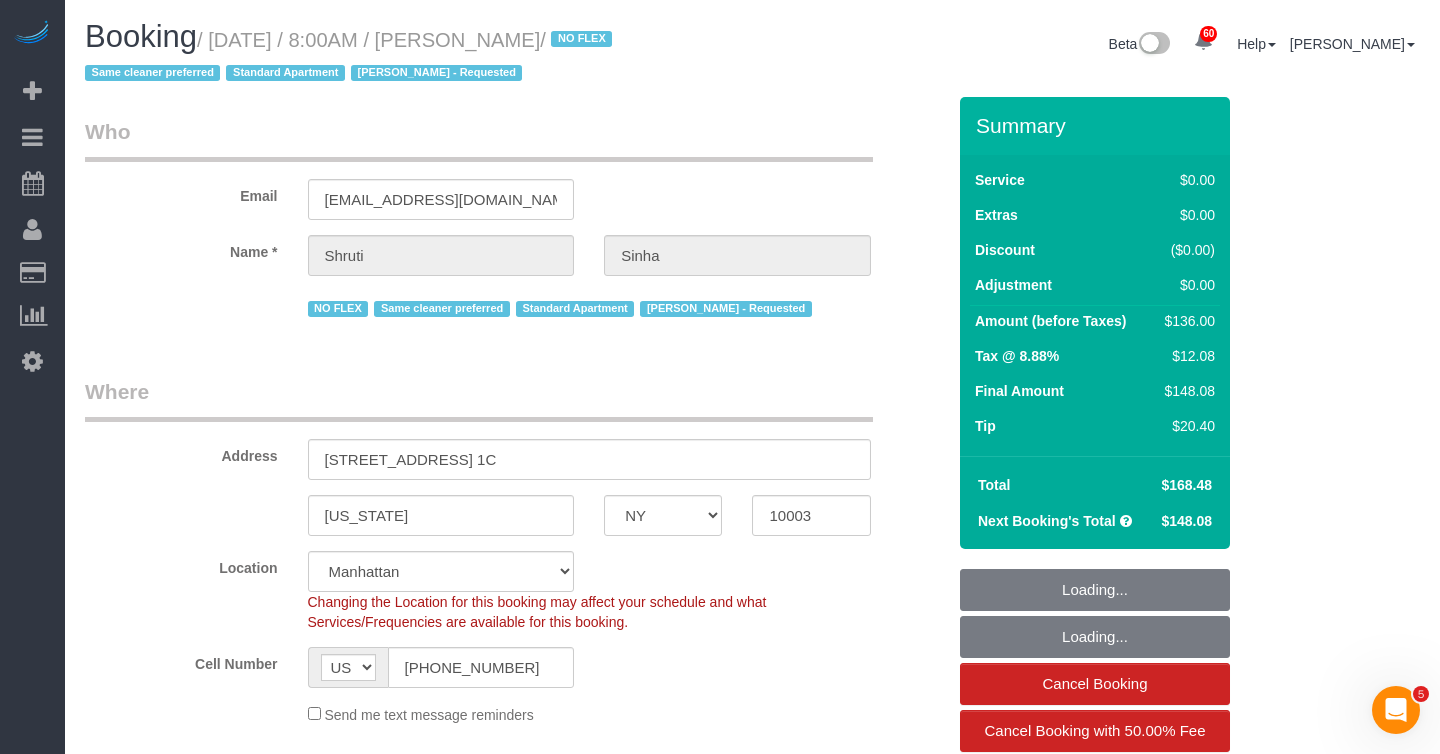 select on "string:stripe-pm_1Nmzti4VGloSiKo7h2tyAH5l" 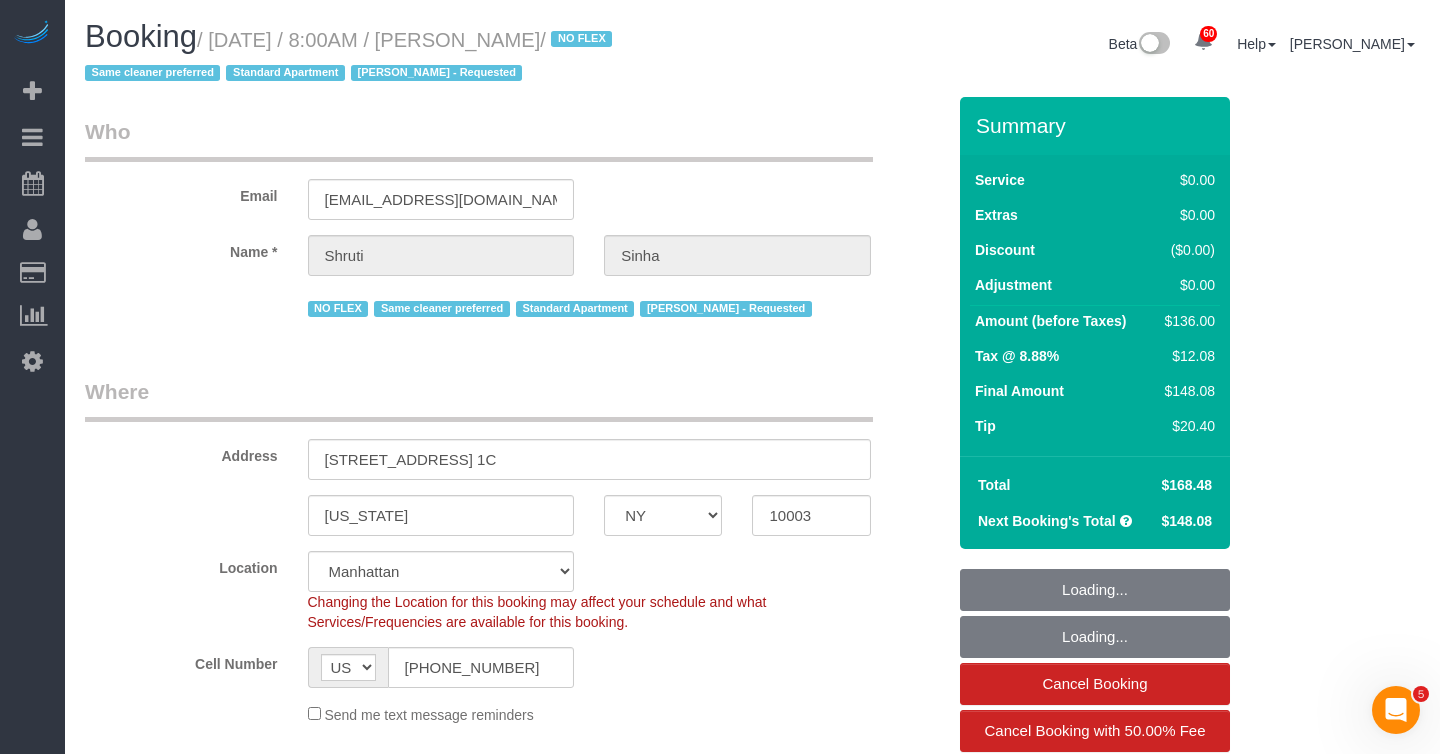 select on "1" 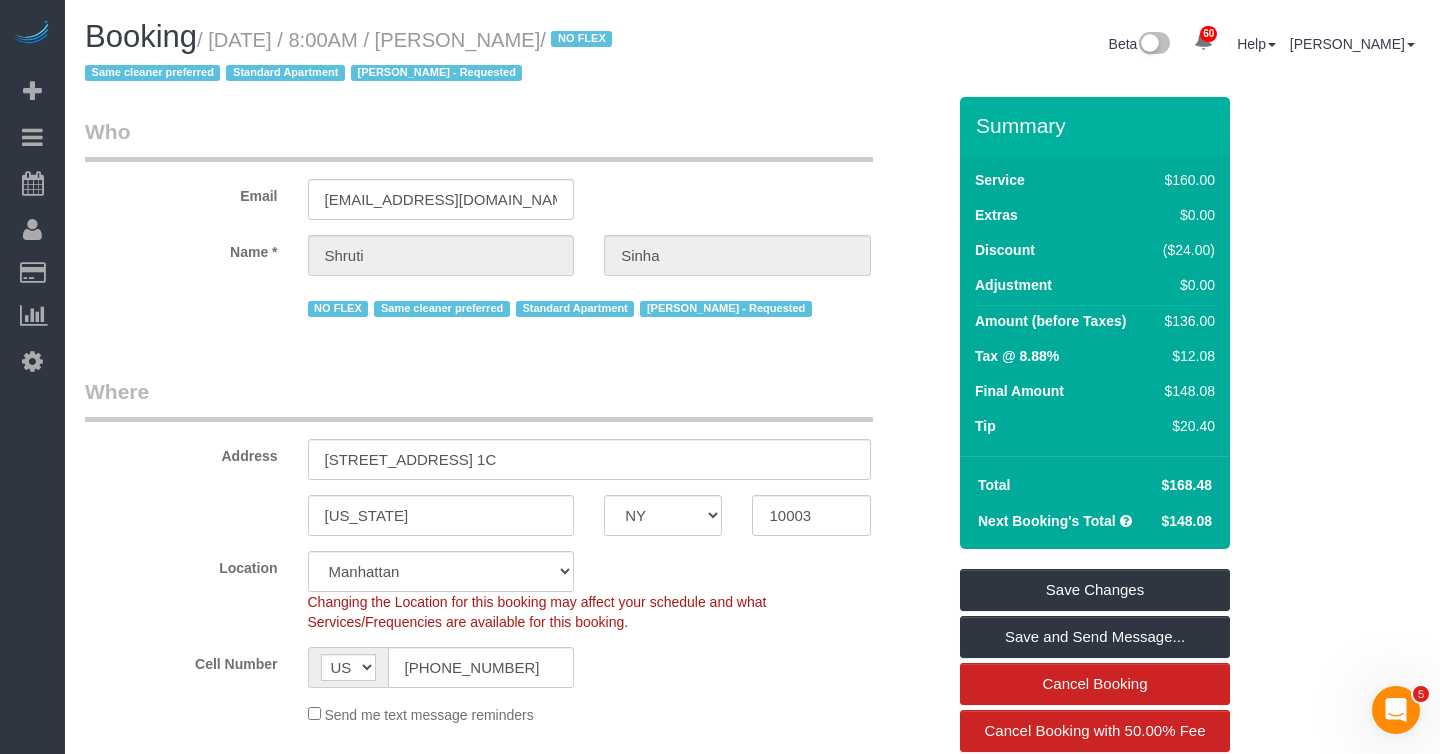 drag, startPoint x: 456, startPoint y: 39, endPoint x: 560, endPoint y: 44, distance: 104.120125 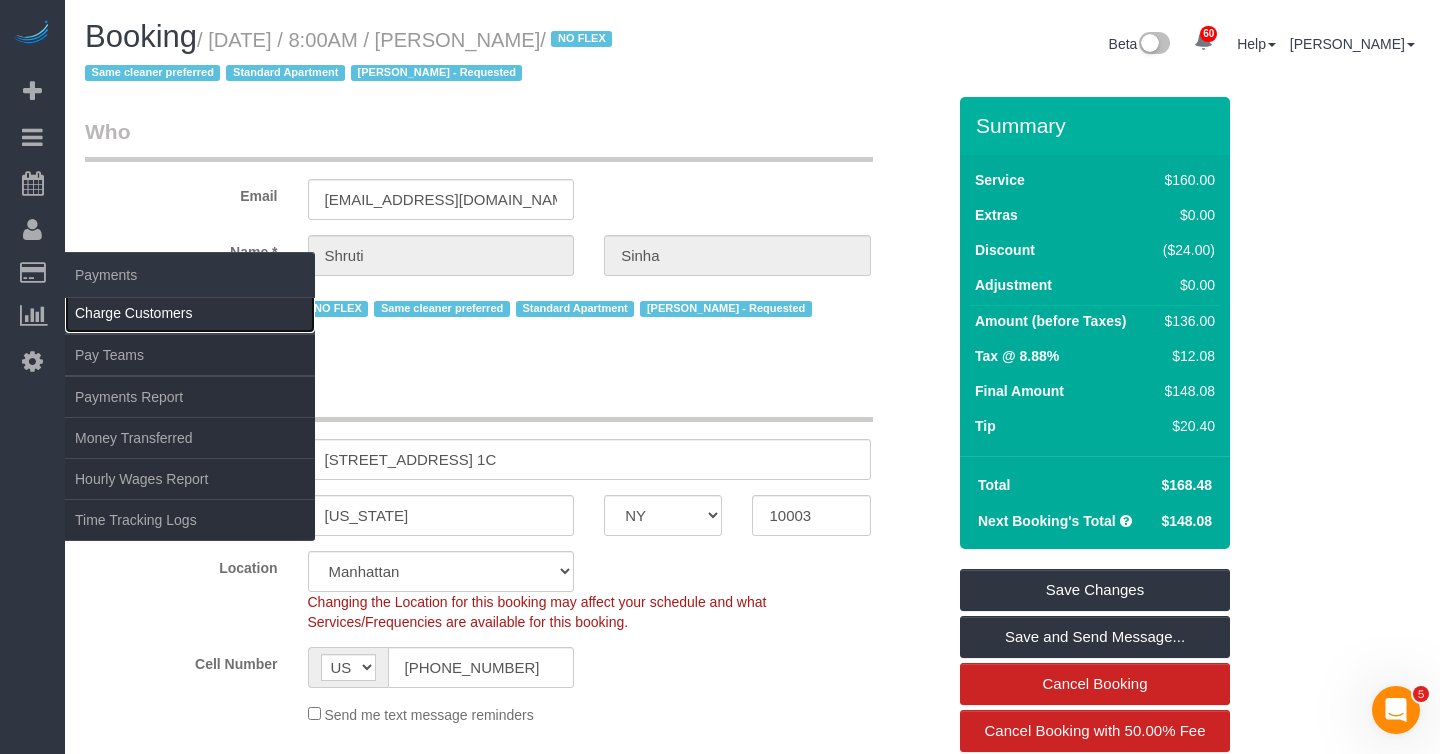 click on "Charge Customers" at bounding box center [190, 313] 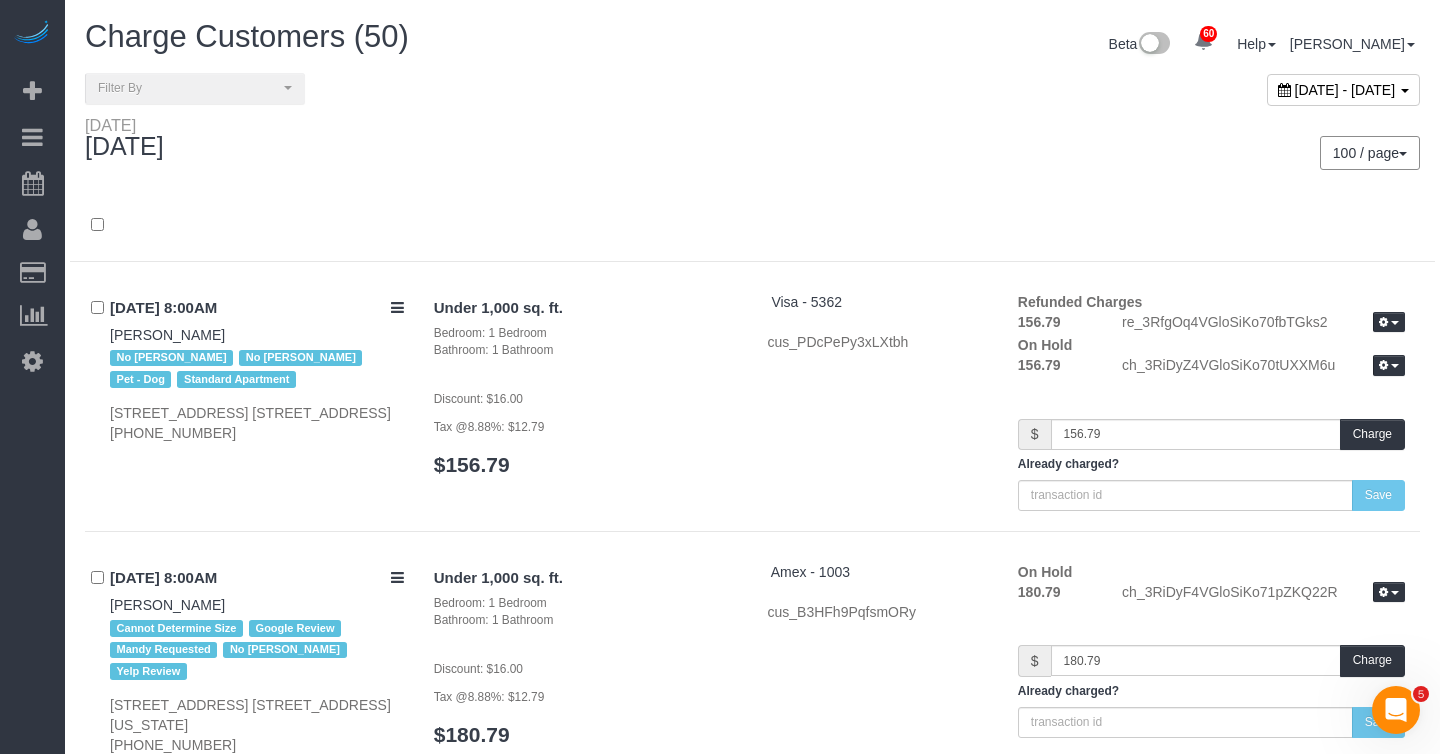 click on "[DATE] - [DATE]" at bounding box center (1345, 90) 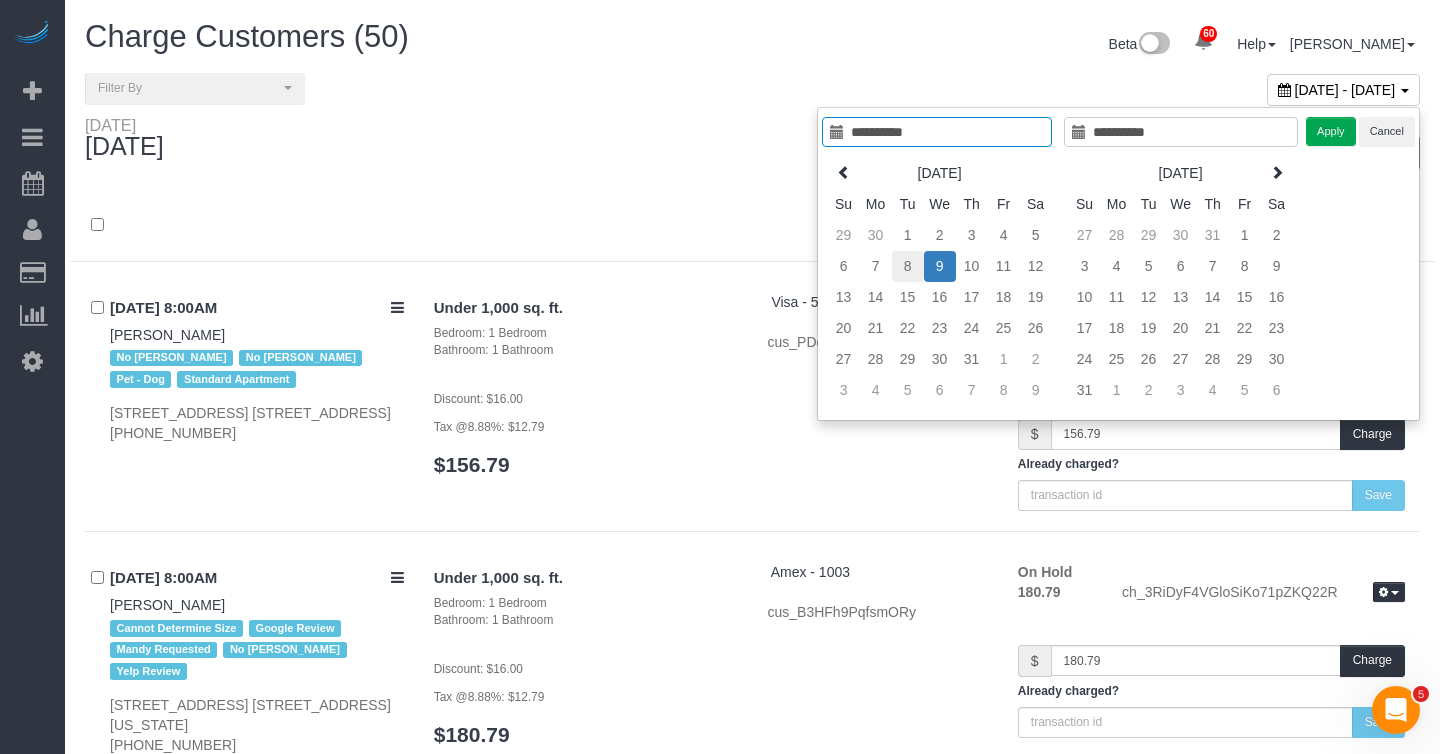 type on "**********" 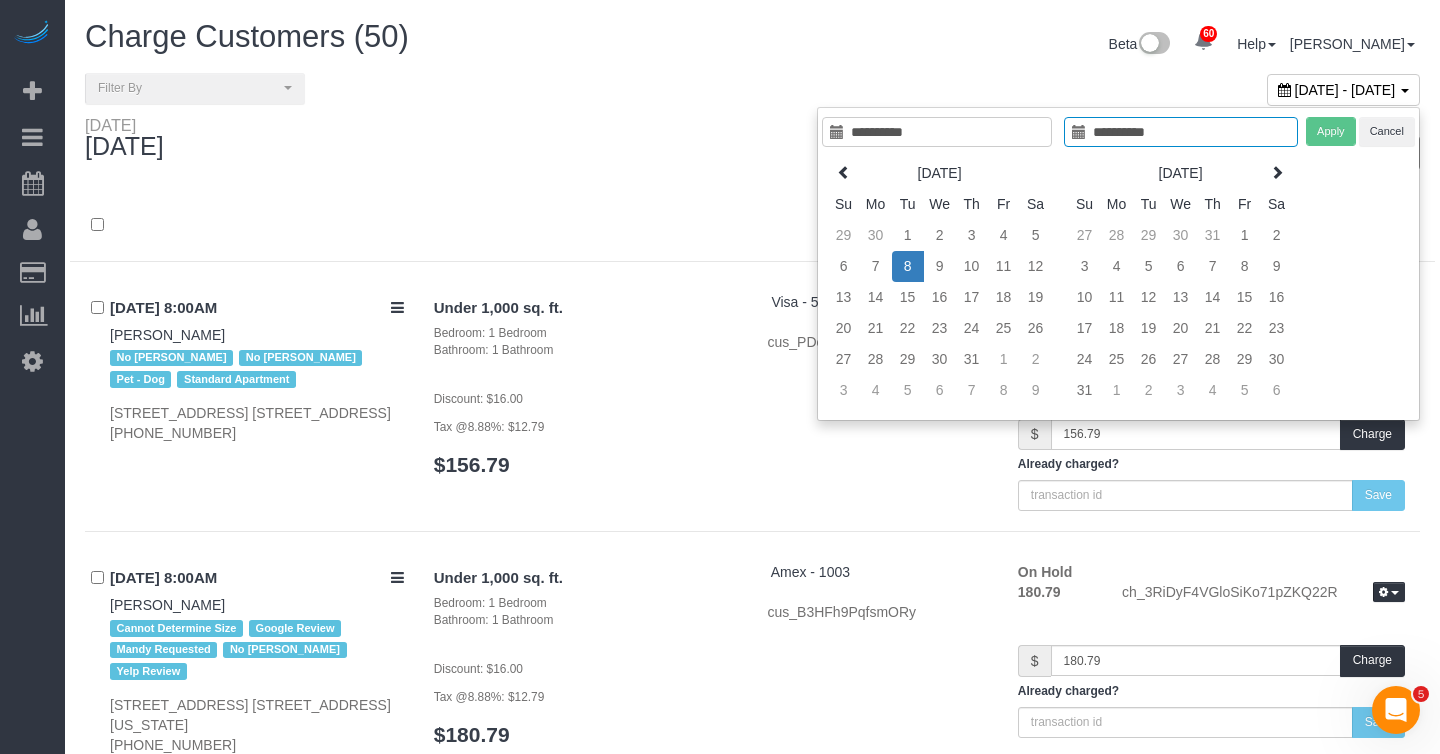 click on "8" at bounding box center (908, 266) 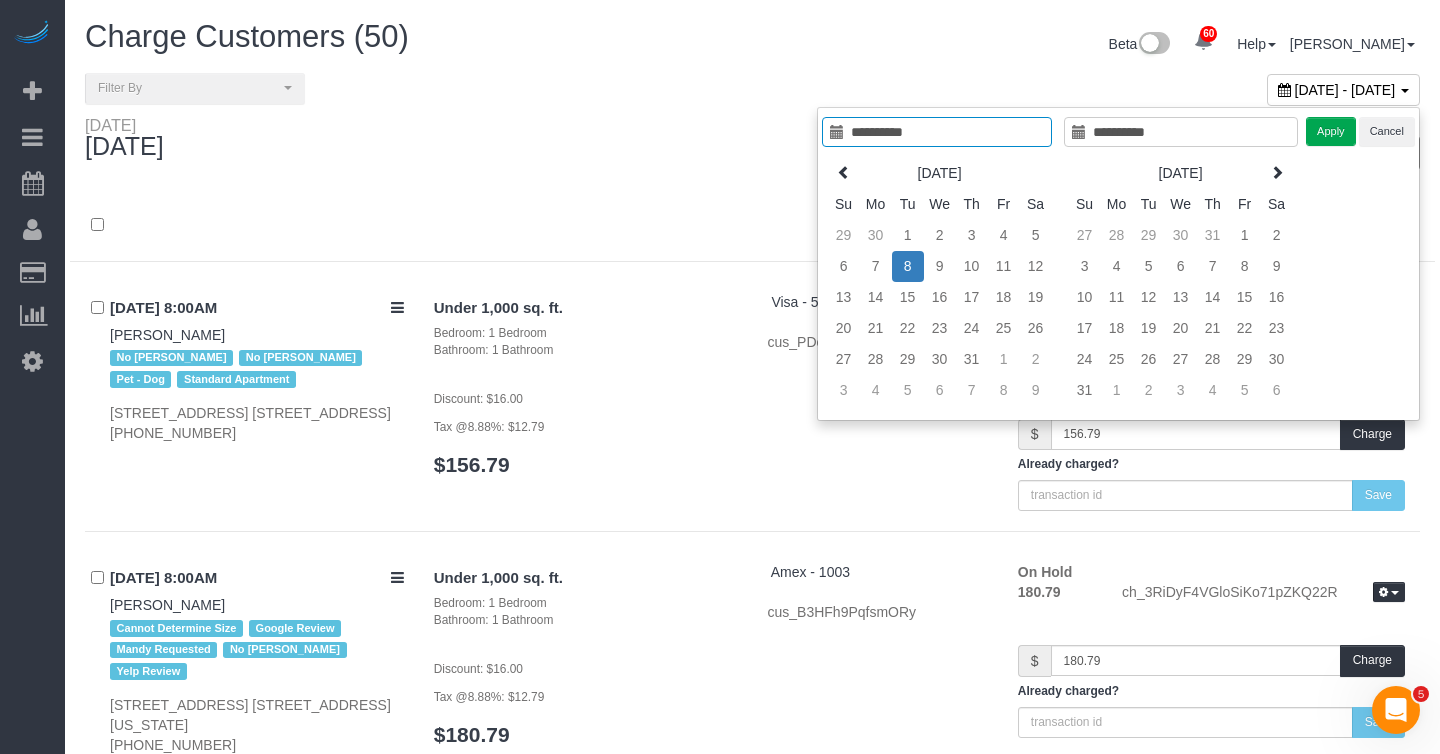 type on "**********" 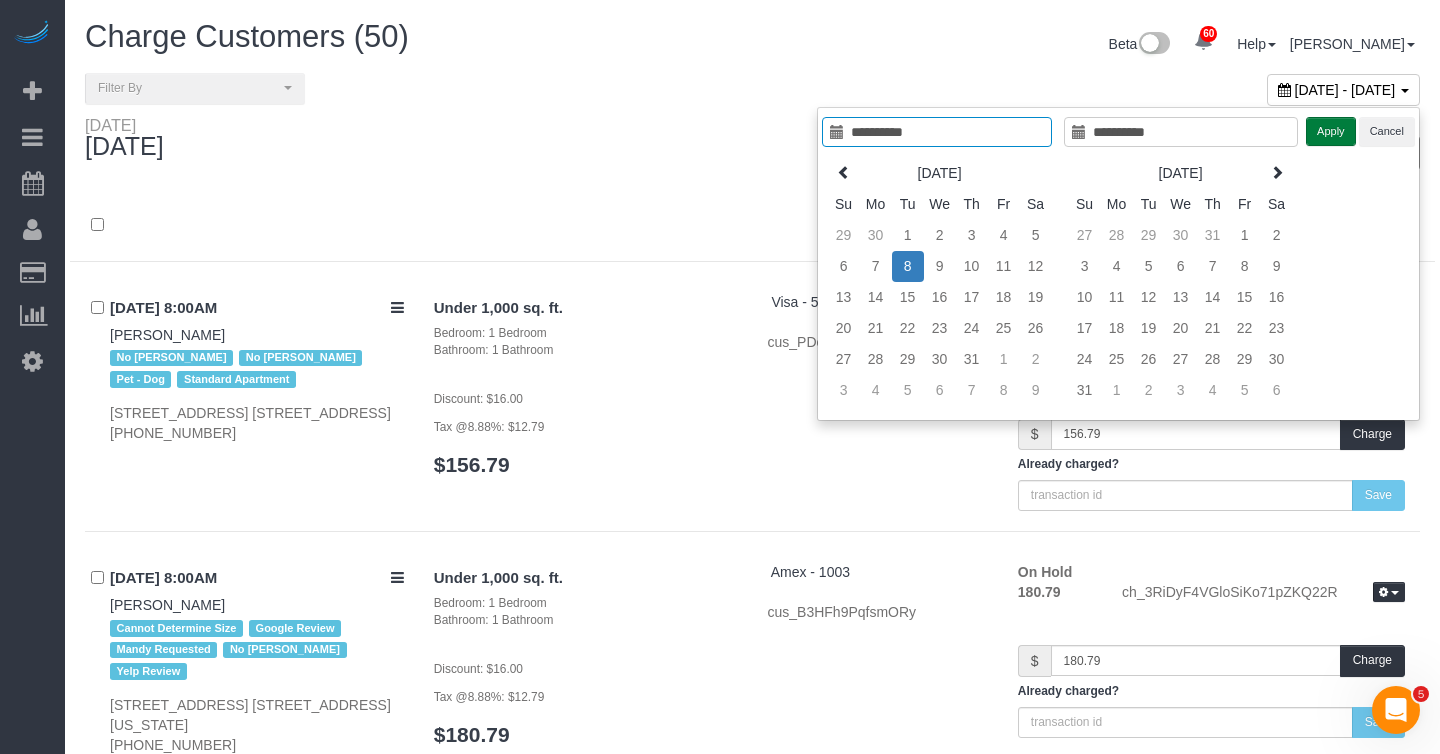 click on "Apply" at bounding box center (1331, 131) 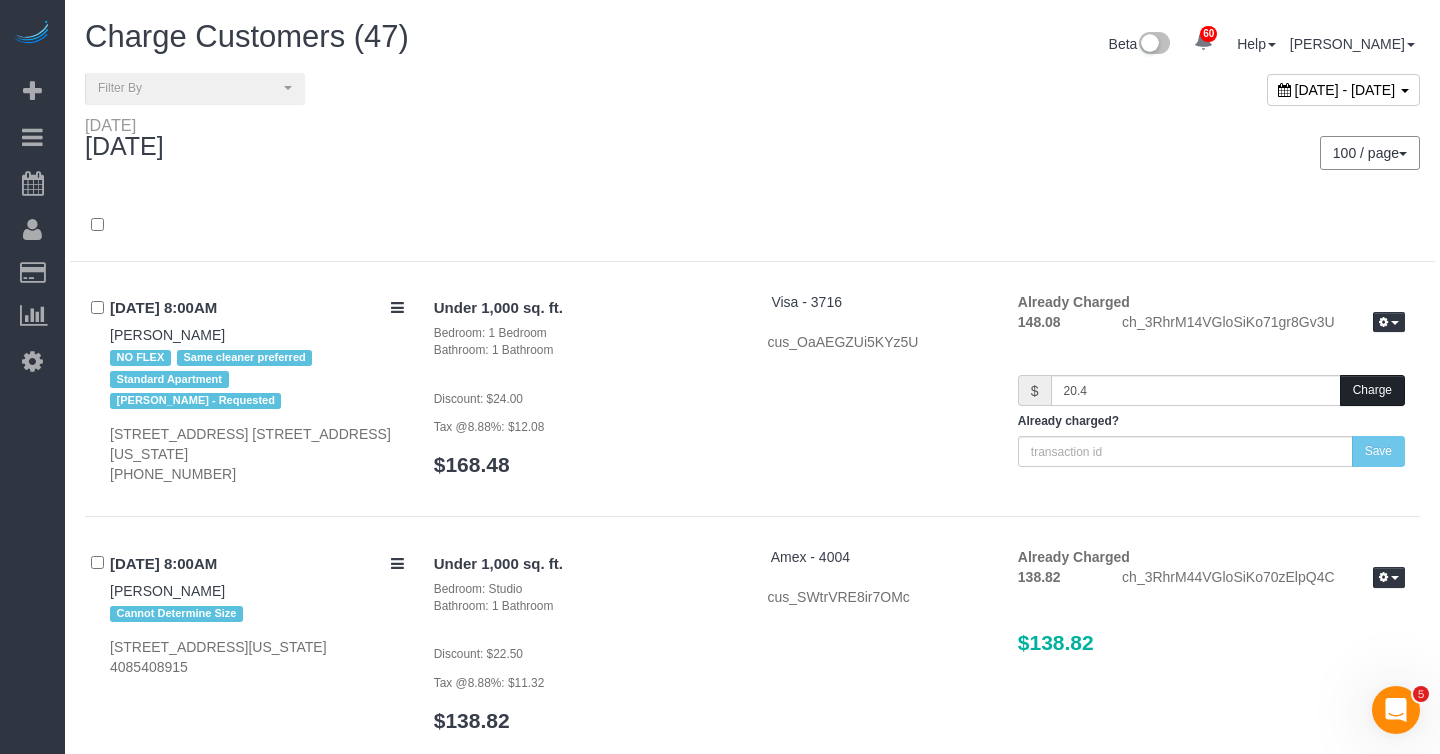 click on "Charge" at bounding box center [1372, 390] 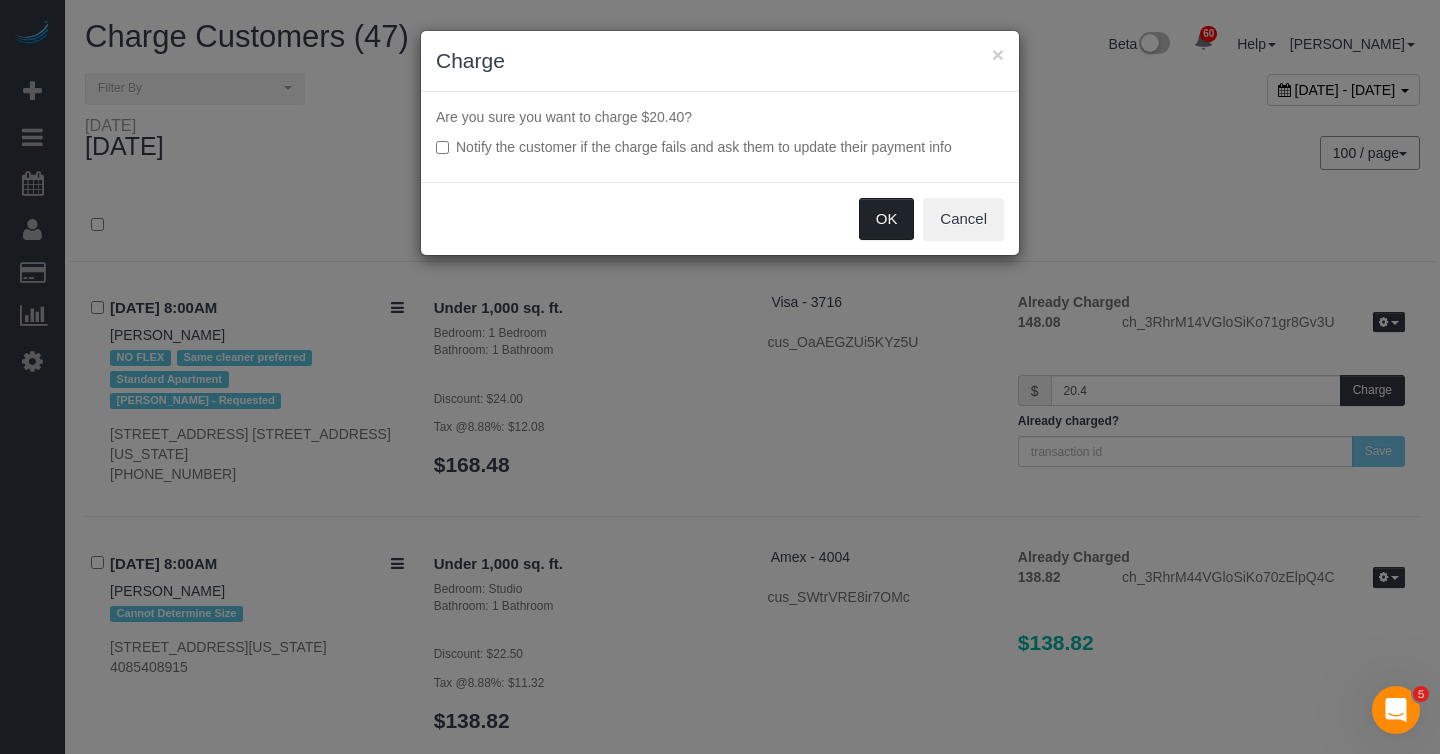 click on "OK" at bounding box center [887, 219] 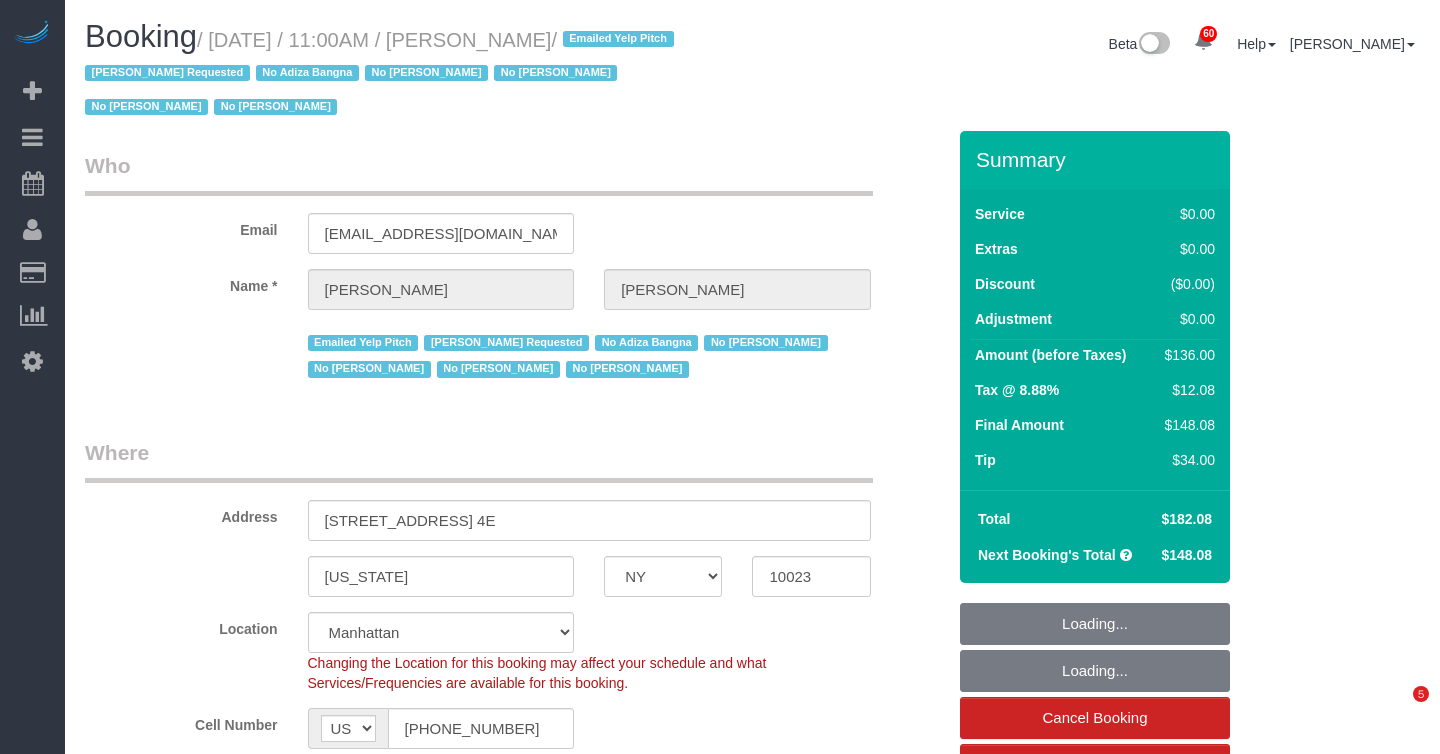 select on "NY" 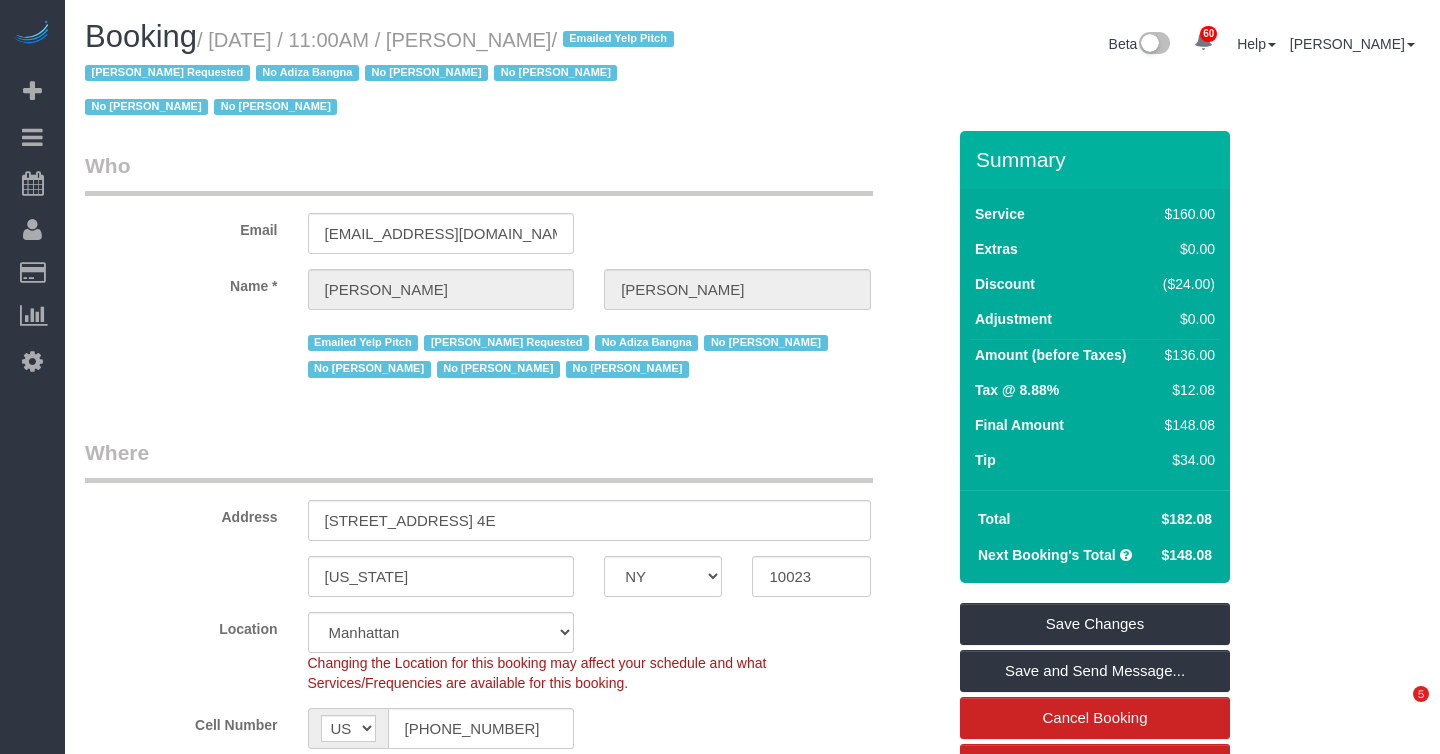 scroll, scrollTop: 0, scrollLeft: 0, axis: both 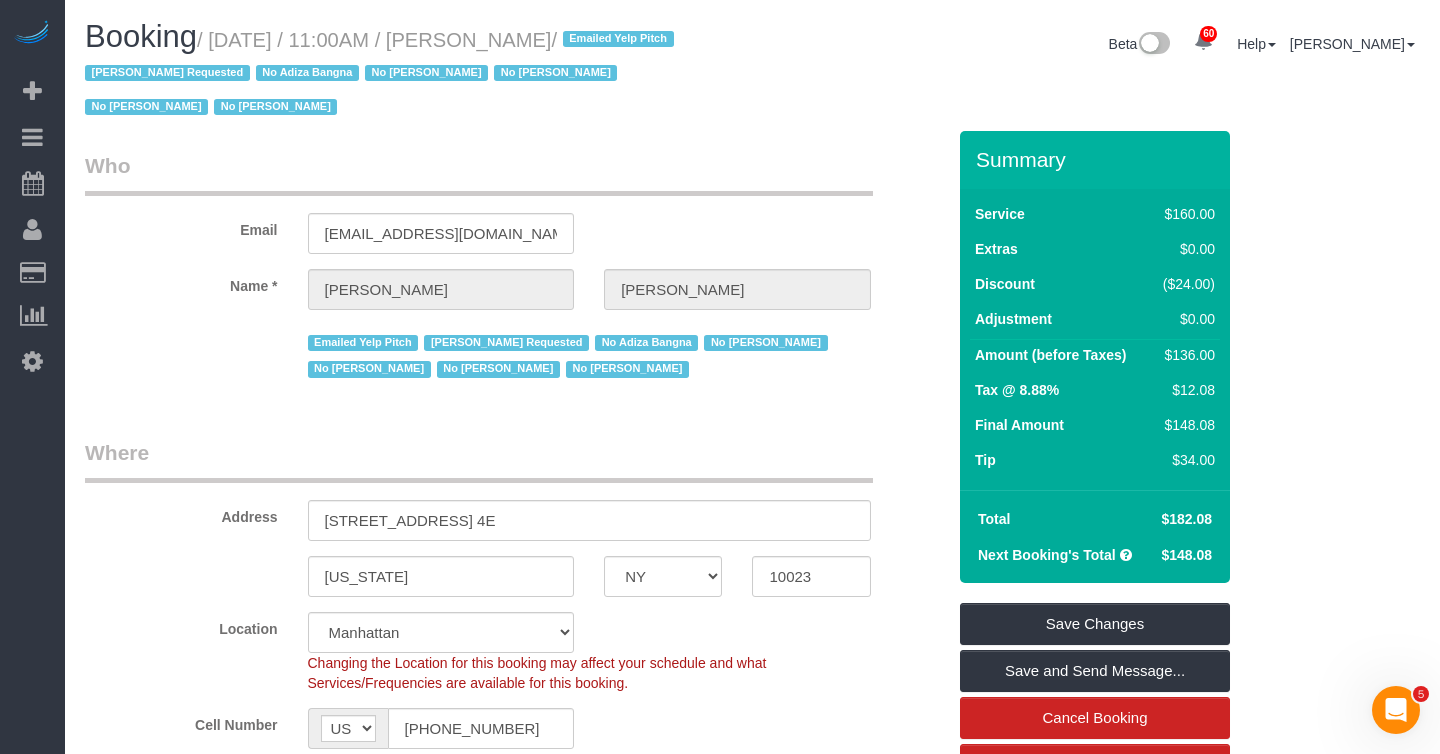 drag, startPoint x: 463, startPoint y: 37, endPoint x: 599, endPoint y: 35, distance: 136.01471 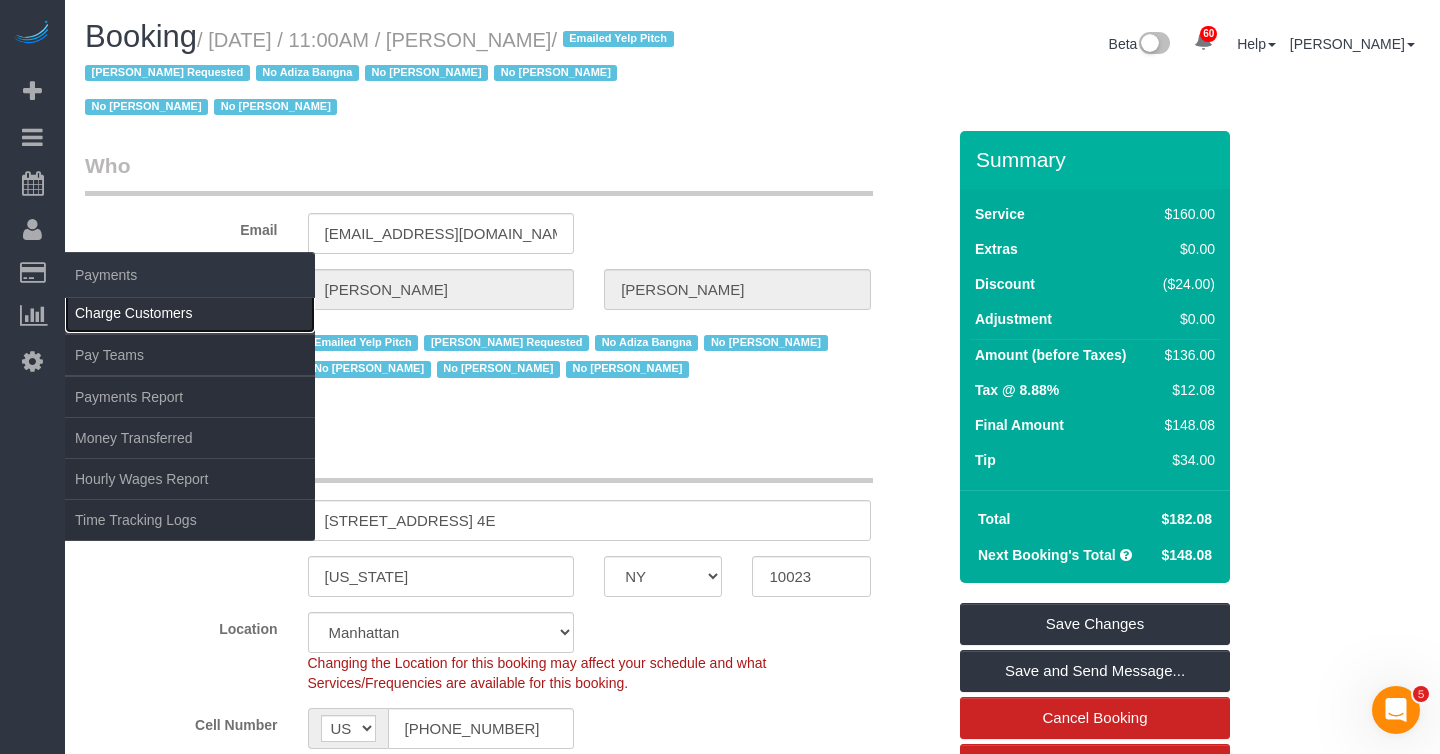 click on "Charge Customers" at bounding box center [190, 313] 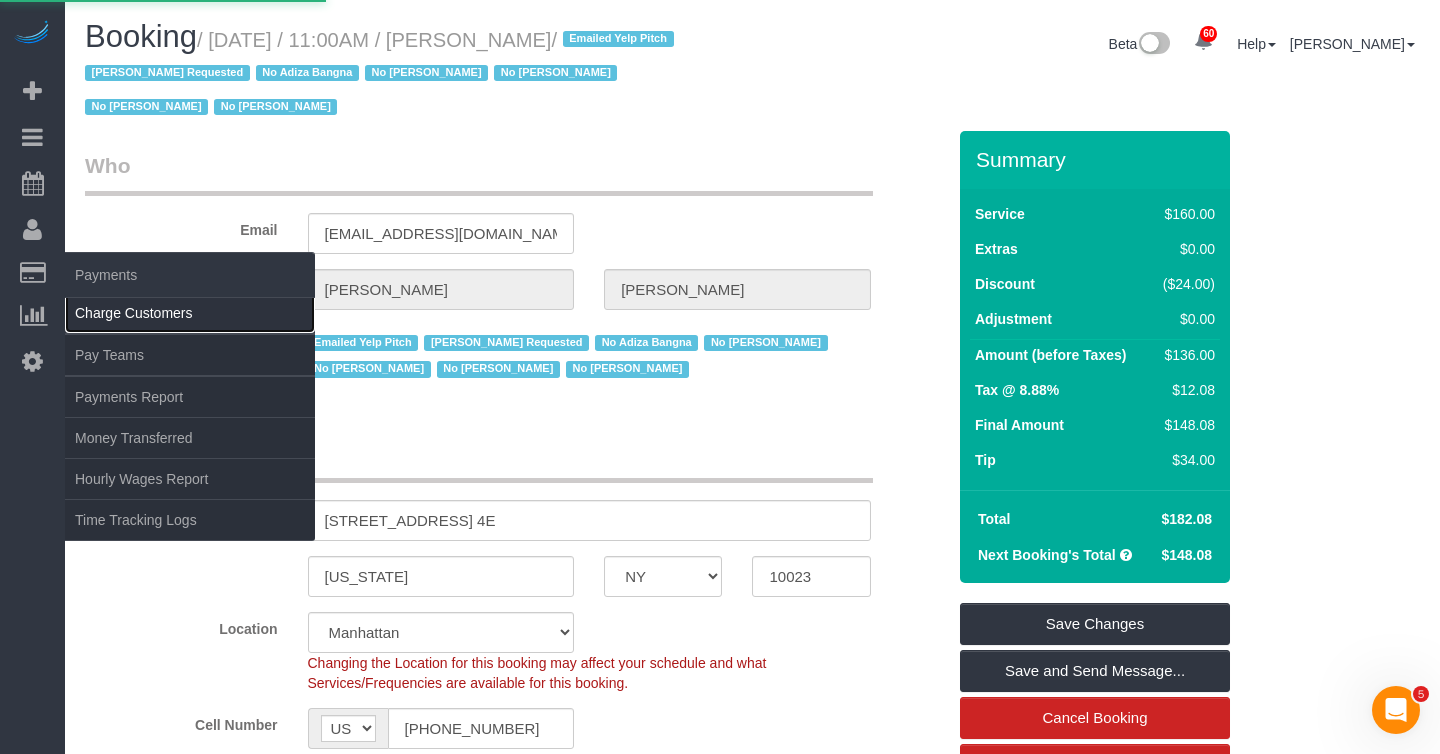 select 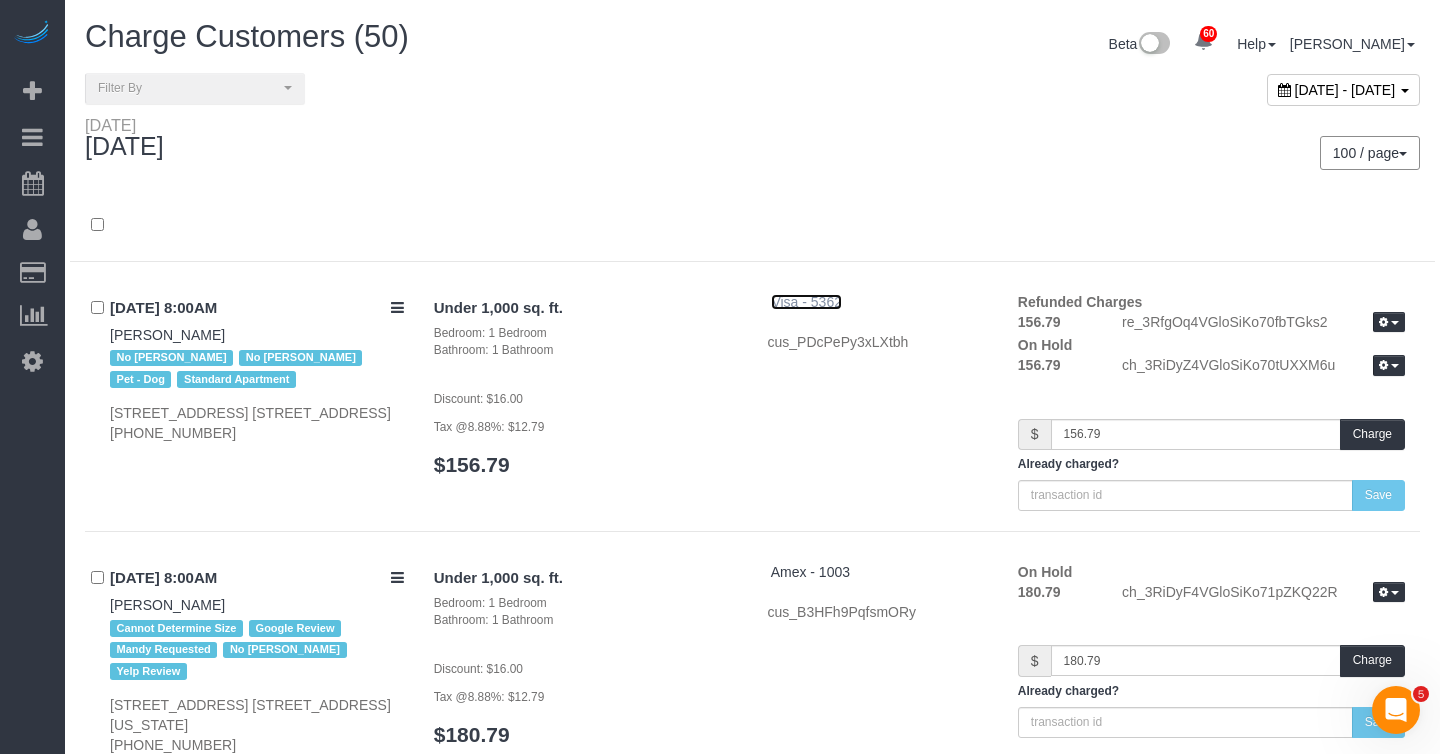 click on "Visa - 5362" at bounding box center (806, 302) 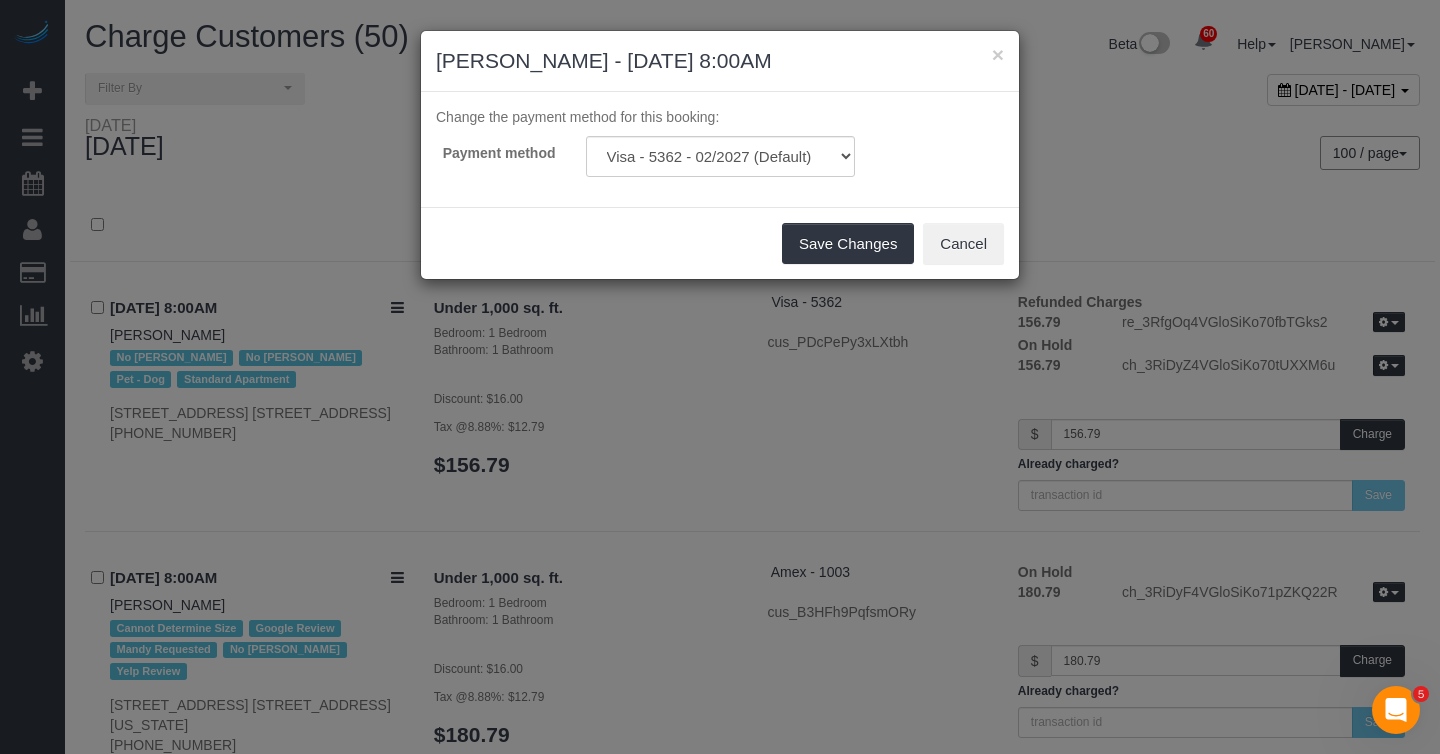 click on "×
Lianne Pimentel - 07/09/2025 8:00AM
Change the payment method for this booking:
Payment method
Visa - 5362 - 02/2027 (Default) Add Credit Card ─────────────── Cash Check Paypal
Save Changes
Cancel" at bounding box center (720, 377) 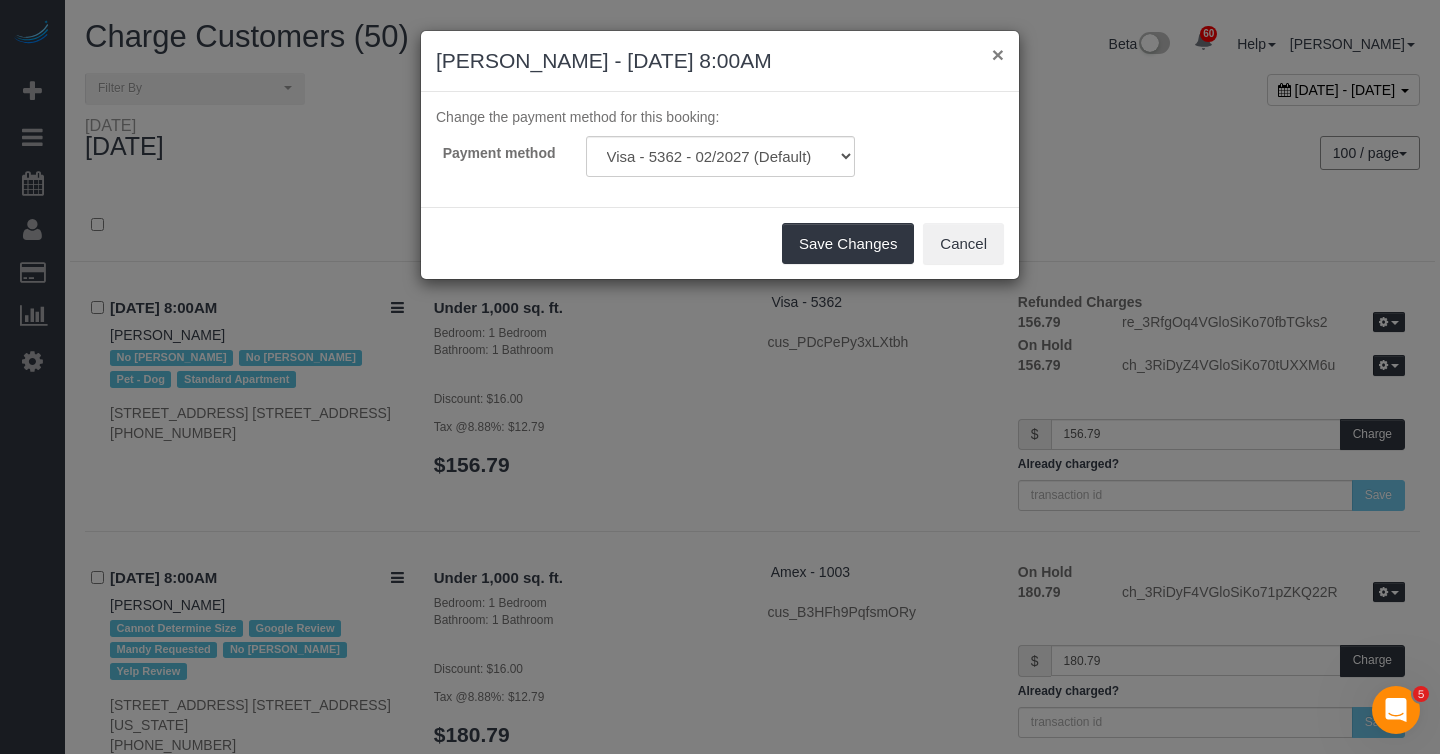 click on "×" at bounding box center (998, 54) 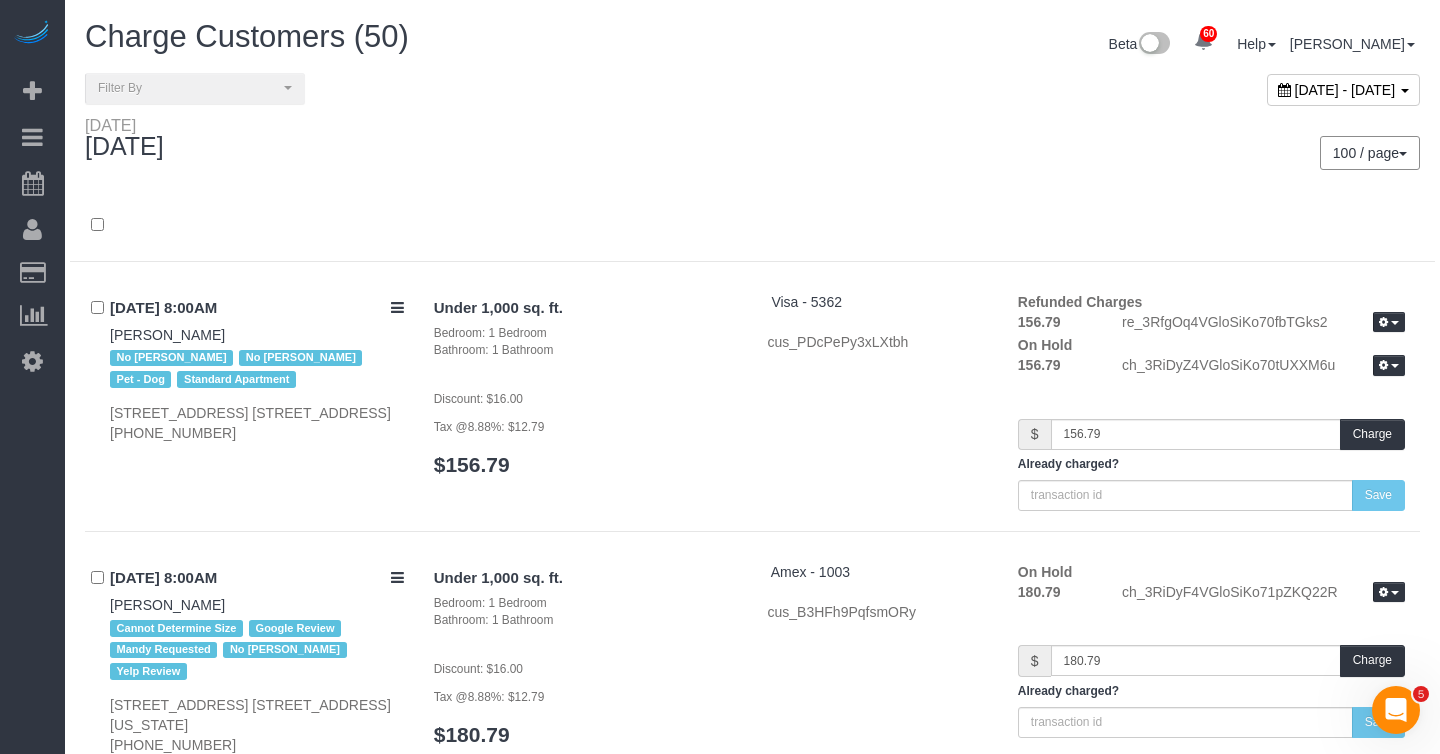click on "[DATE] - [DATE]" at bounding box center [1345, 90] 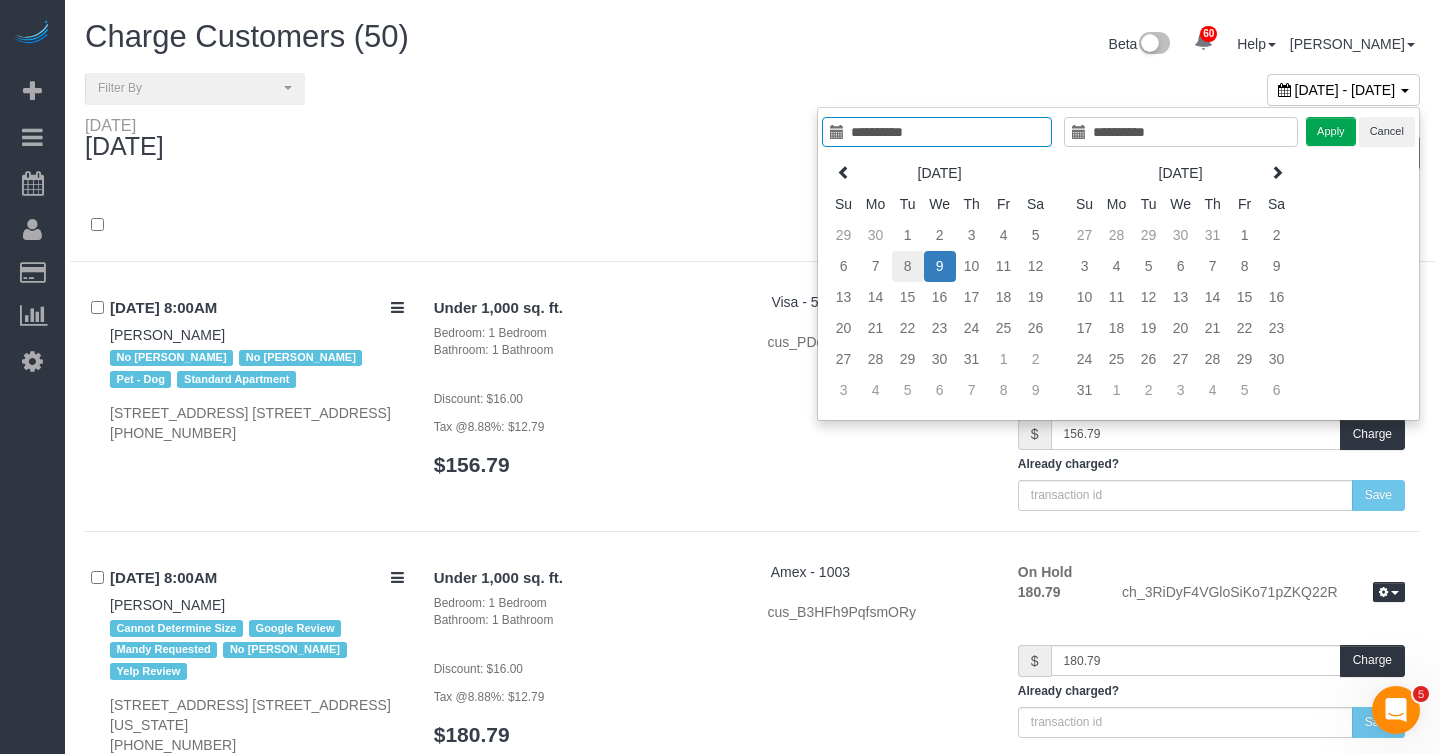 type on "**********" 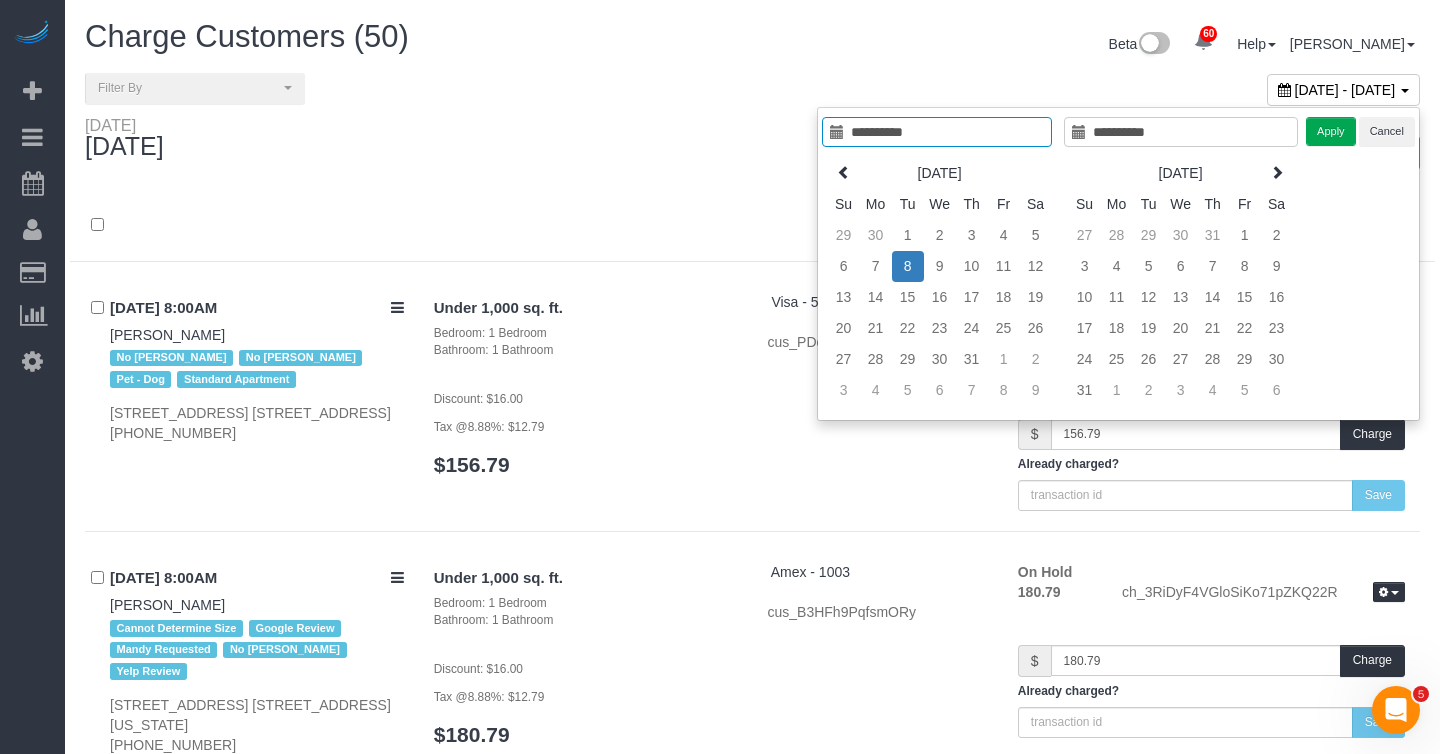 type on "**********" 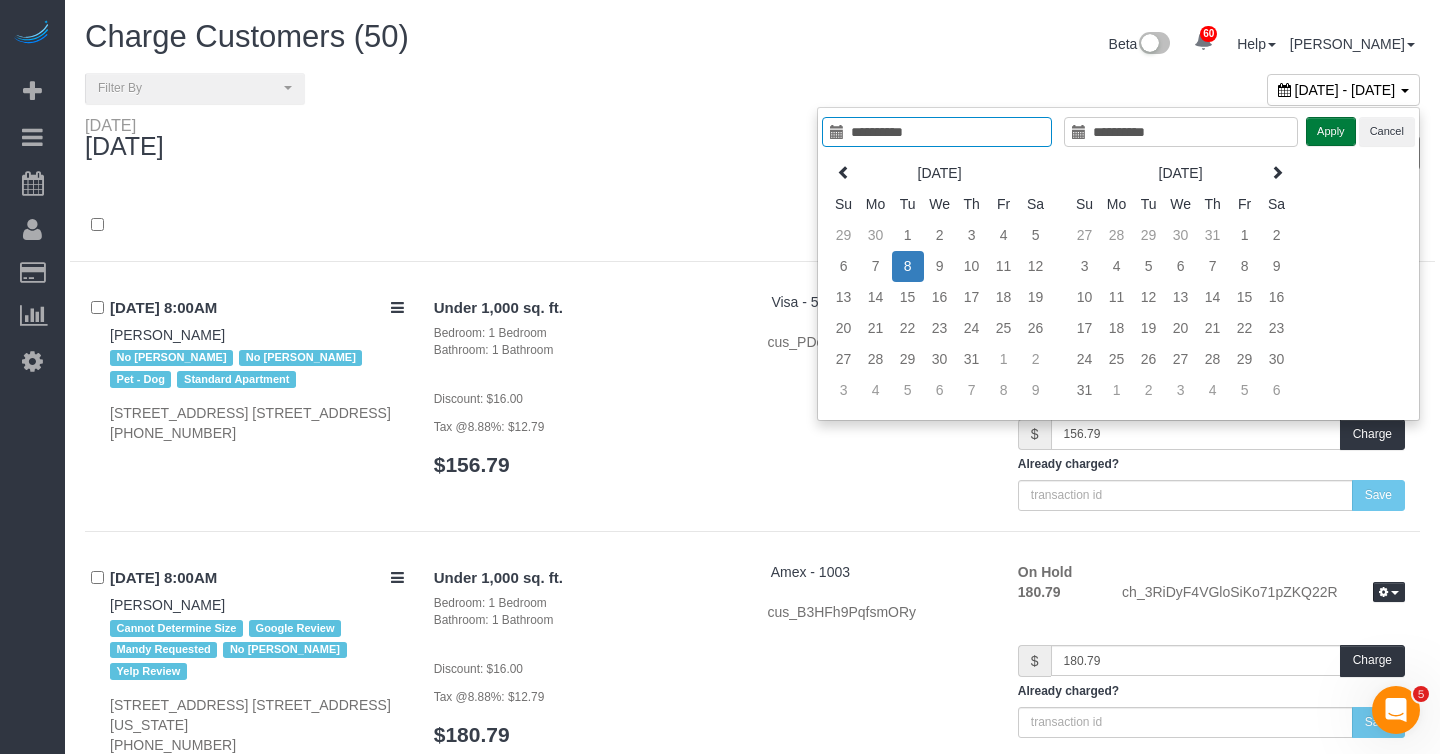 click on "Apply" at bounding box center (1331, 131) 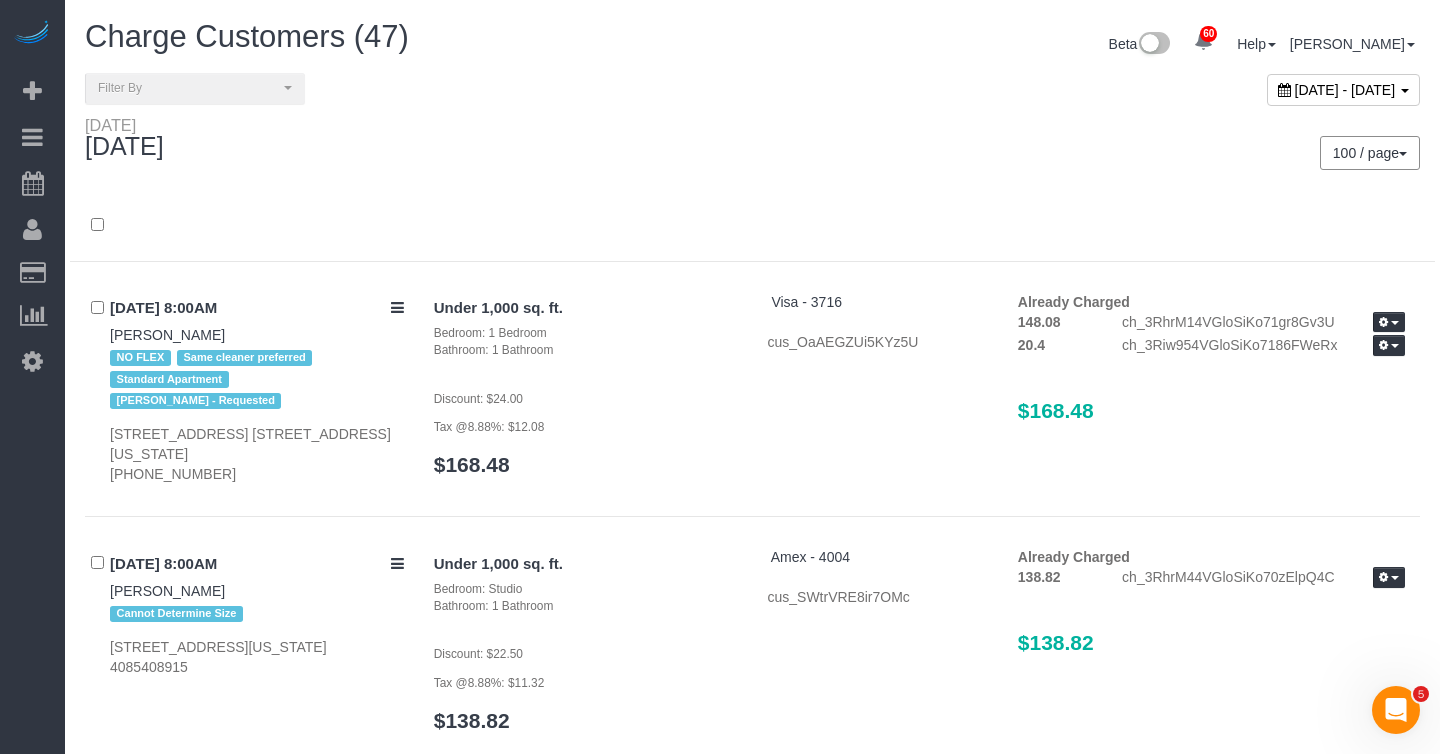 click on "Tuesday
July 08, 2025" at bounding box center [411, 142] 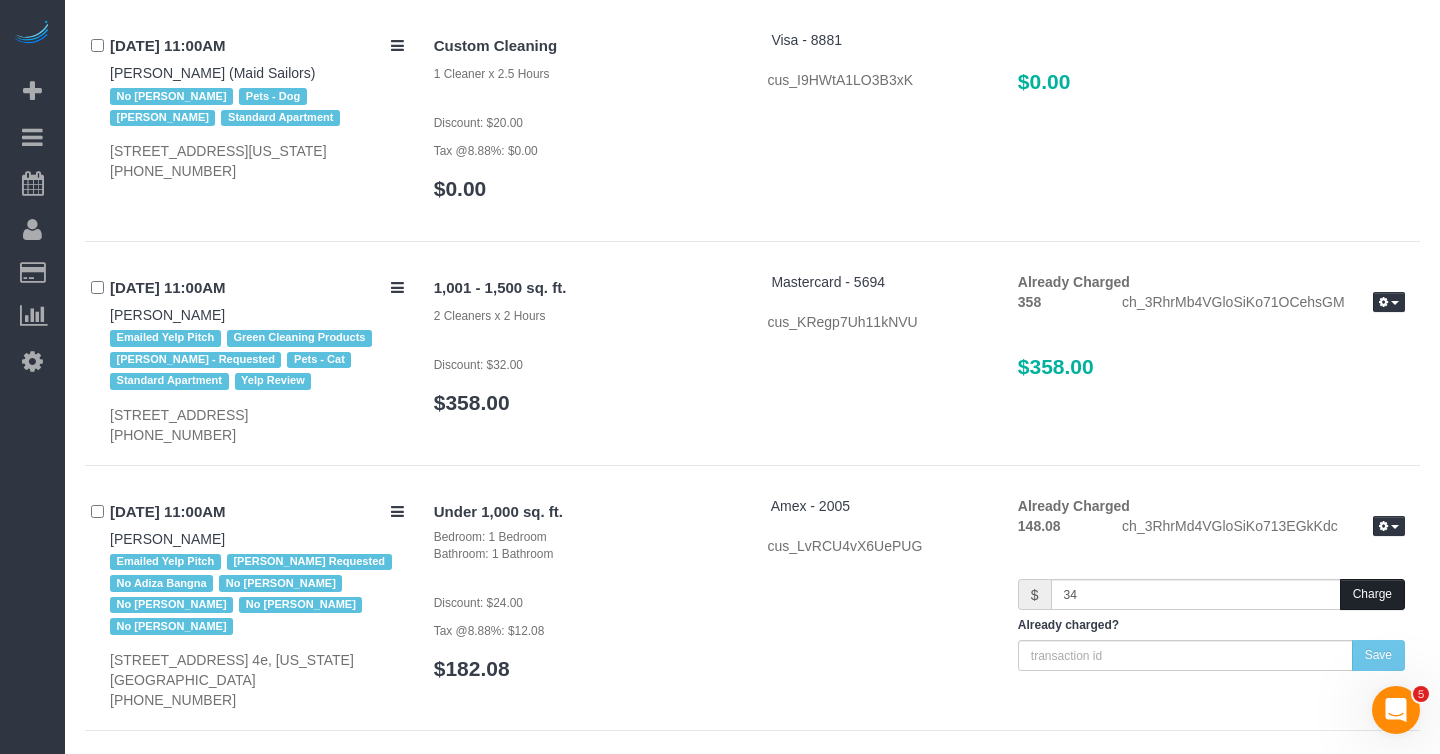 click on "Charge" at bounding box center [1372, 594] 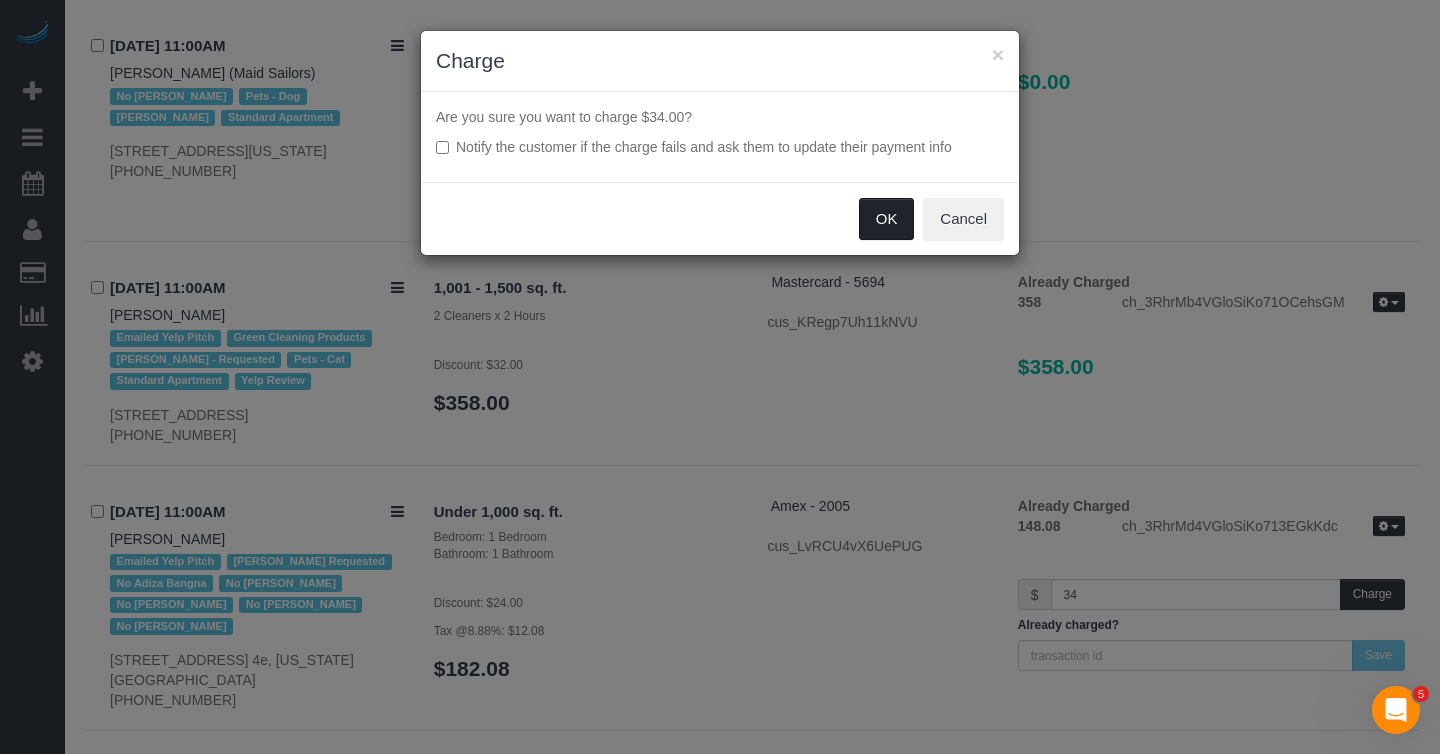 click on "OK" at bounding box center [887, 219] 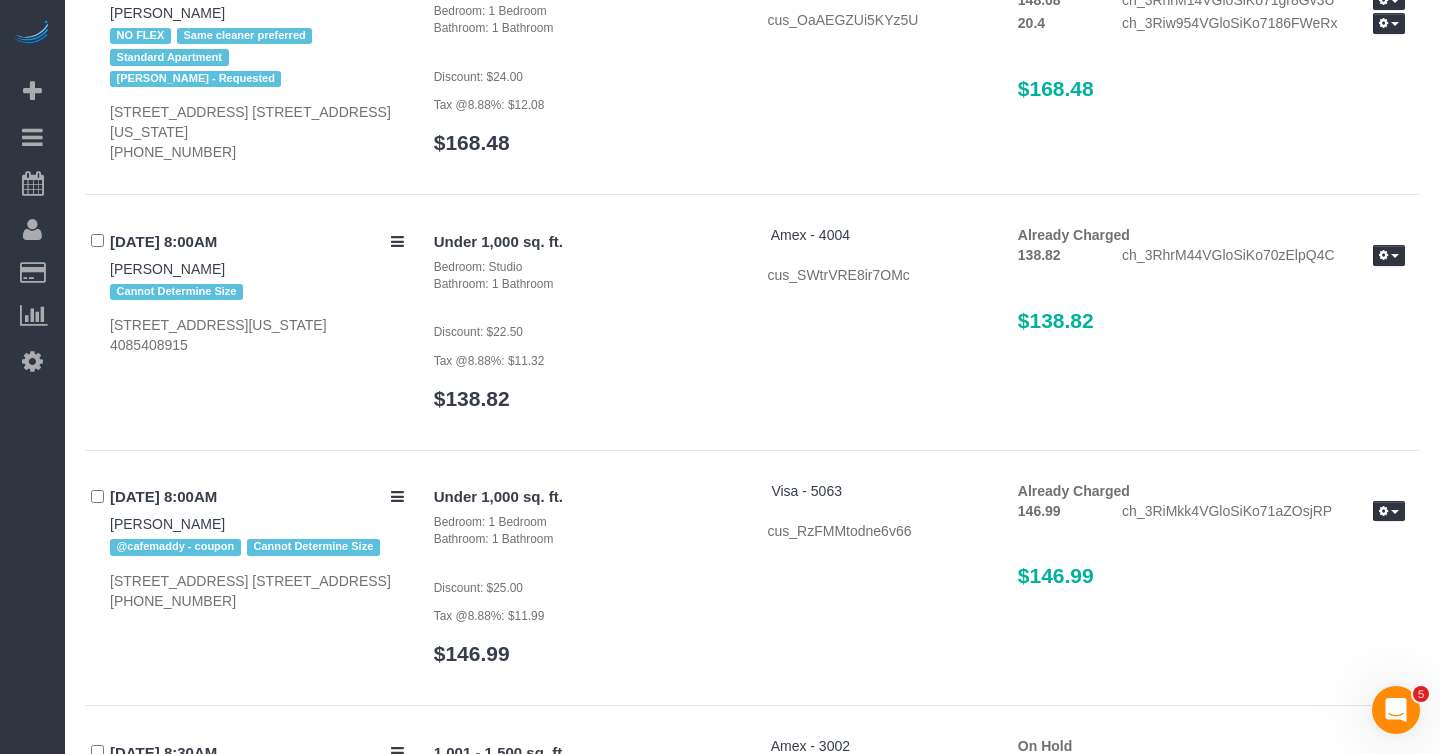 scroll, scrollTop: 0, scrollLeft: 0, axis: both 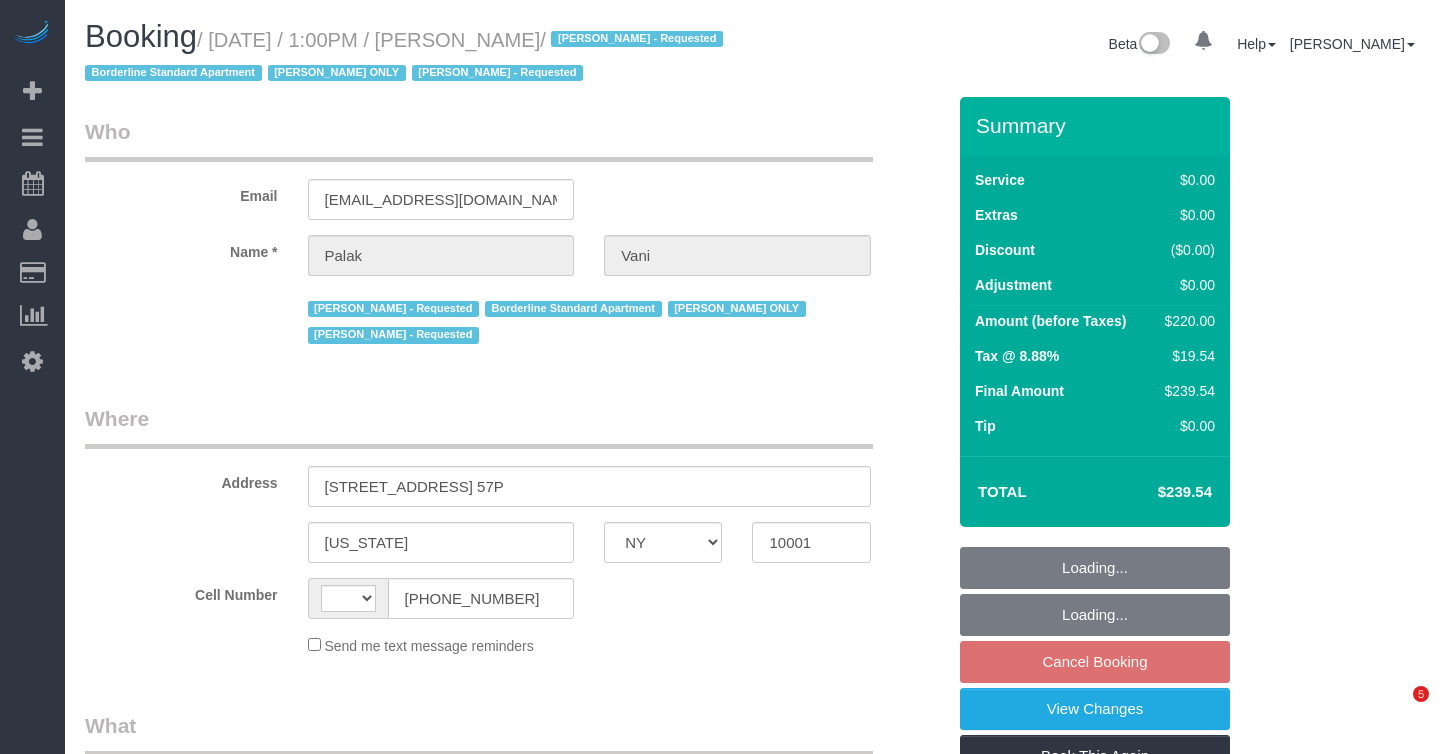 select on "NY" 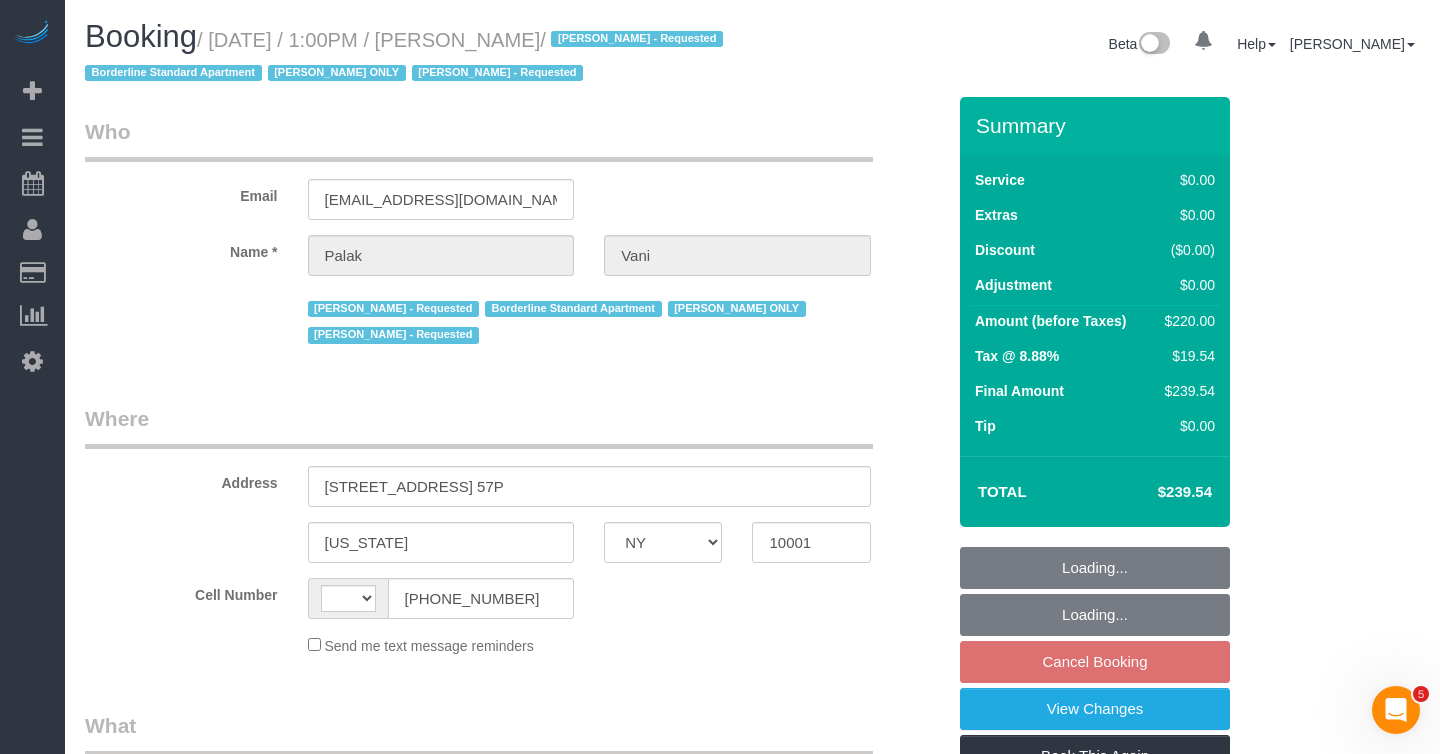scroll, scrollTop: 0, scrollLeft: 0, axis: both 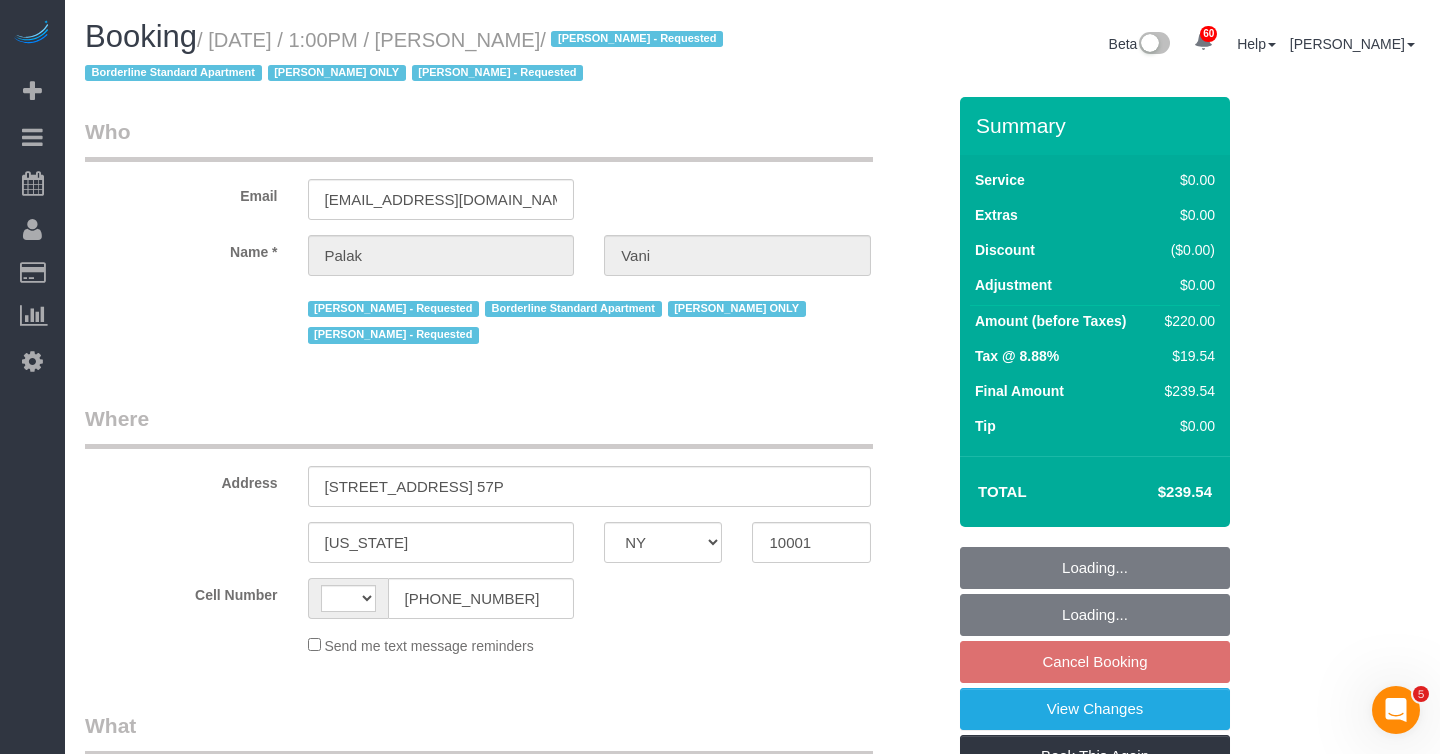 select on "string:[GEOGRAPHIC_DATA]" 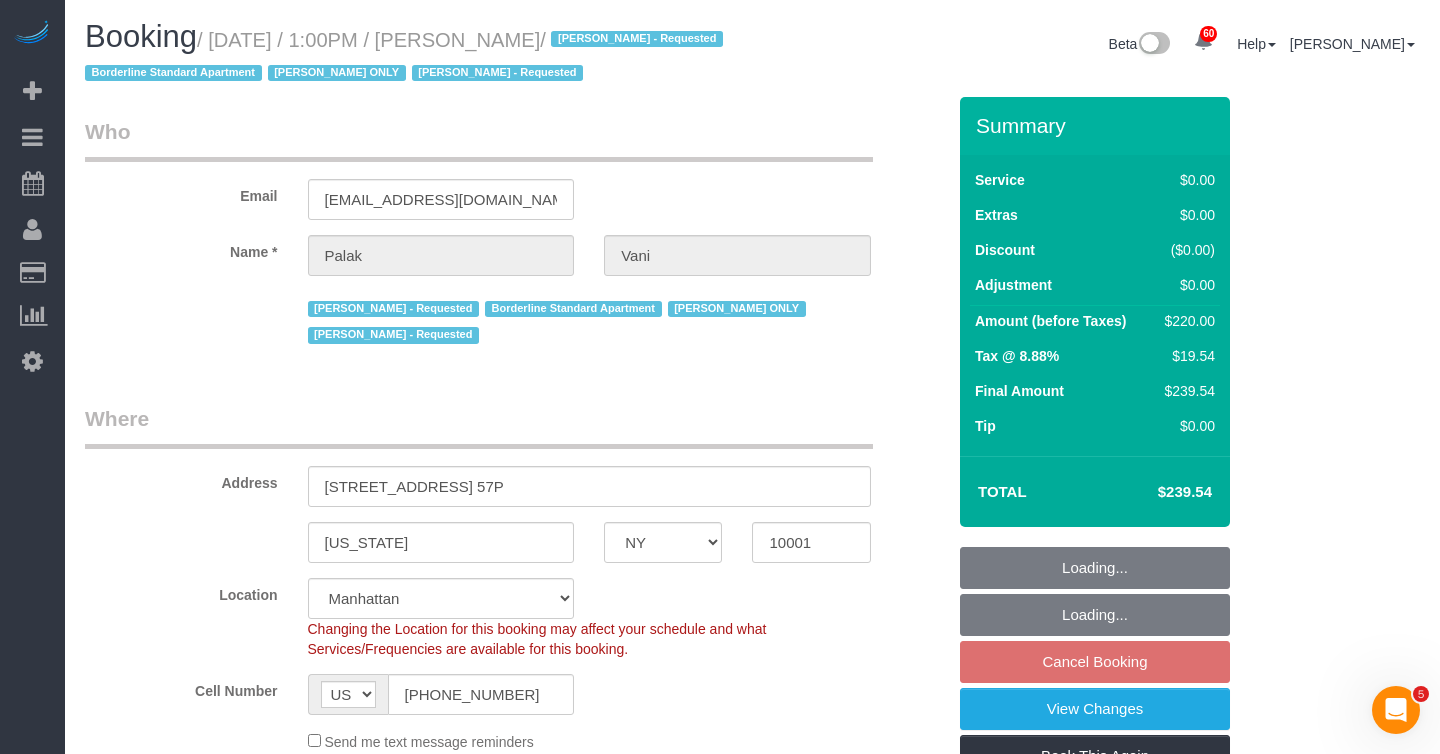 select on "string:stripe-pm_1QKjM94VGloSiKo7iNxGS3kV" 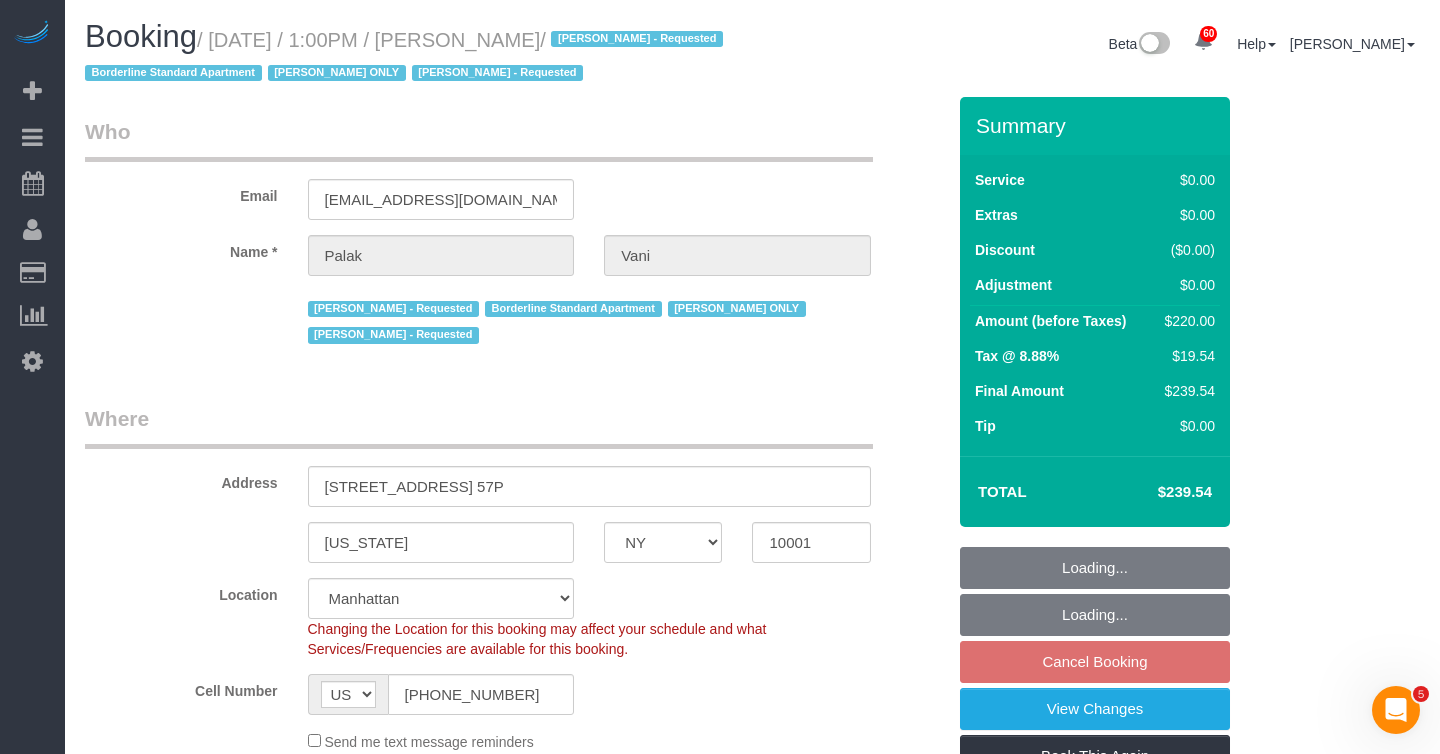 select on "2" 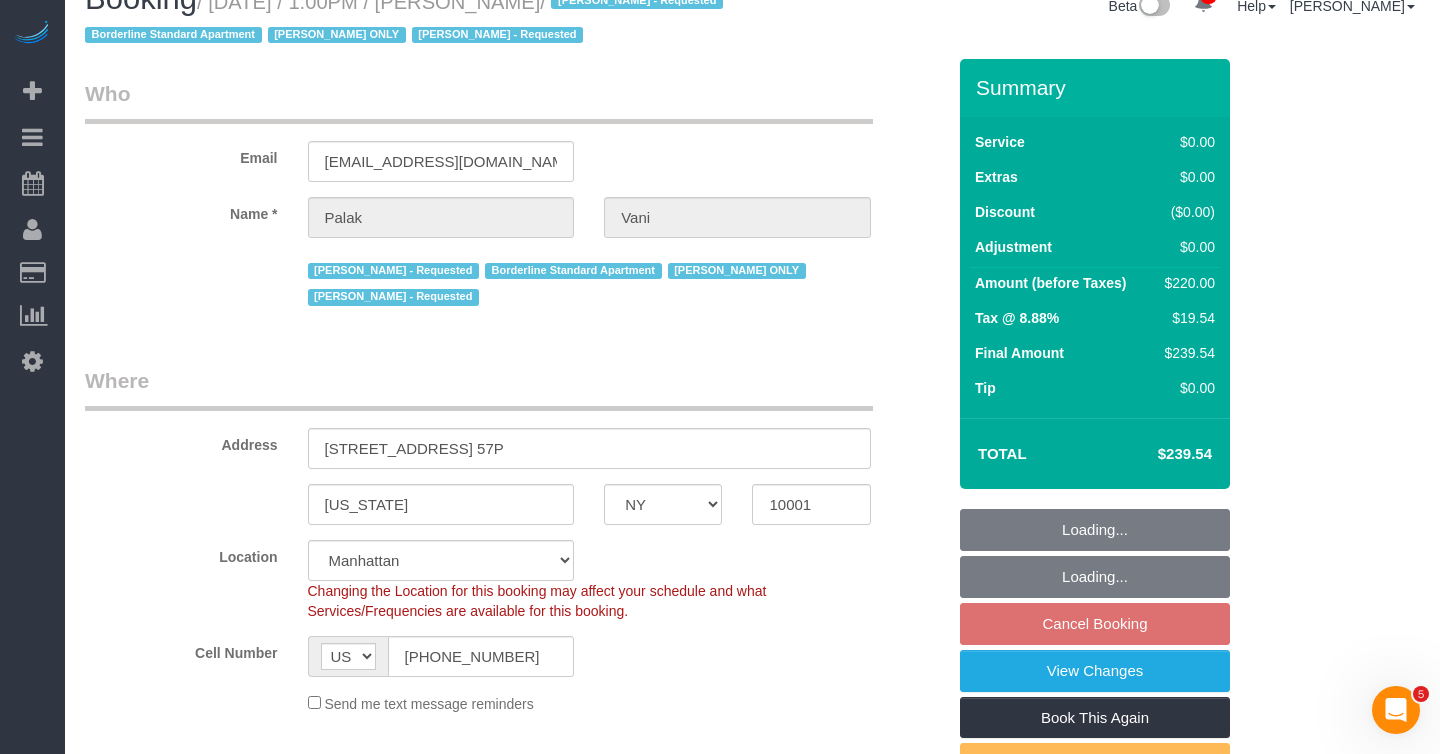 select on "object:1086" 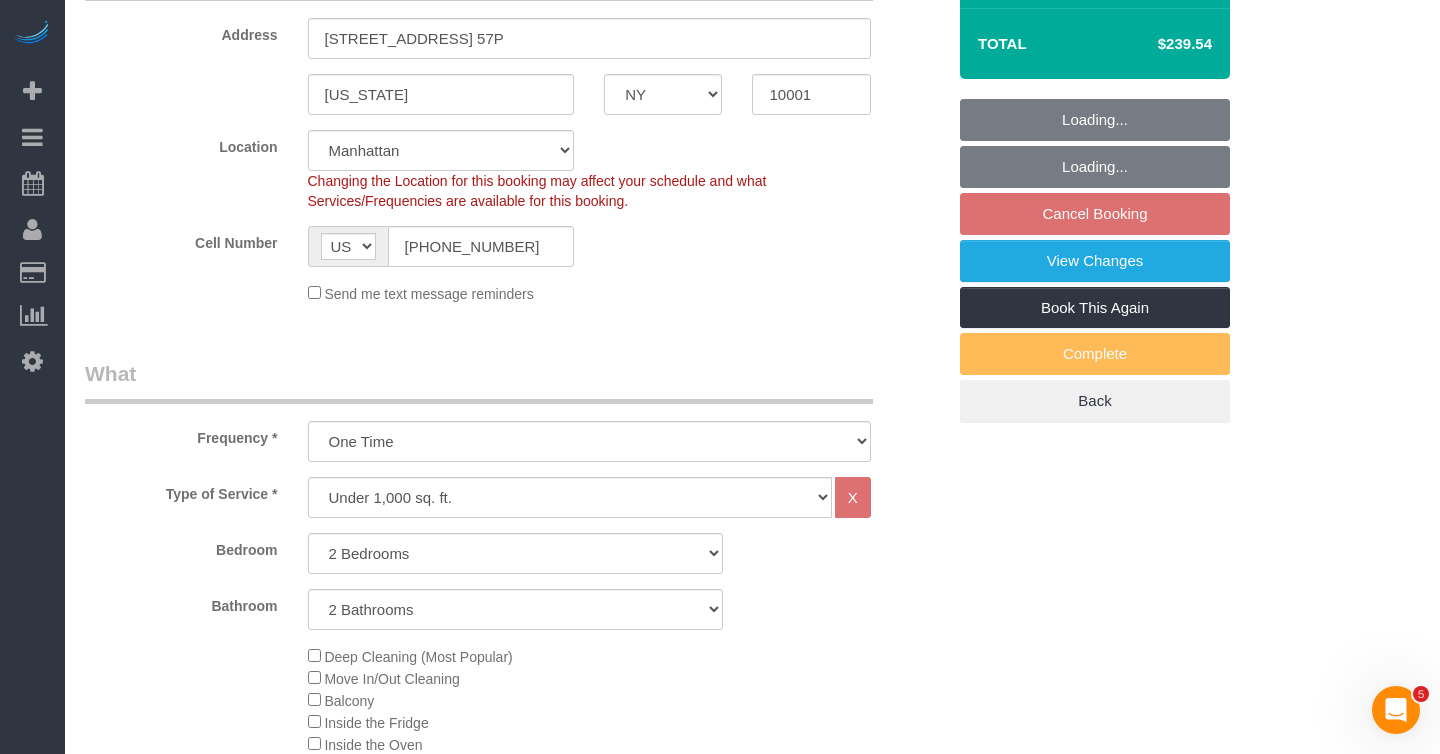 select on "2" 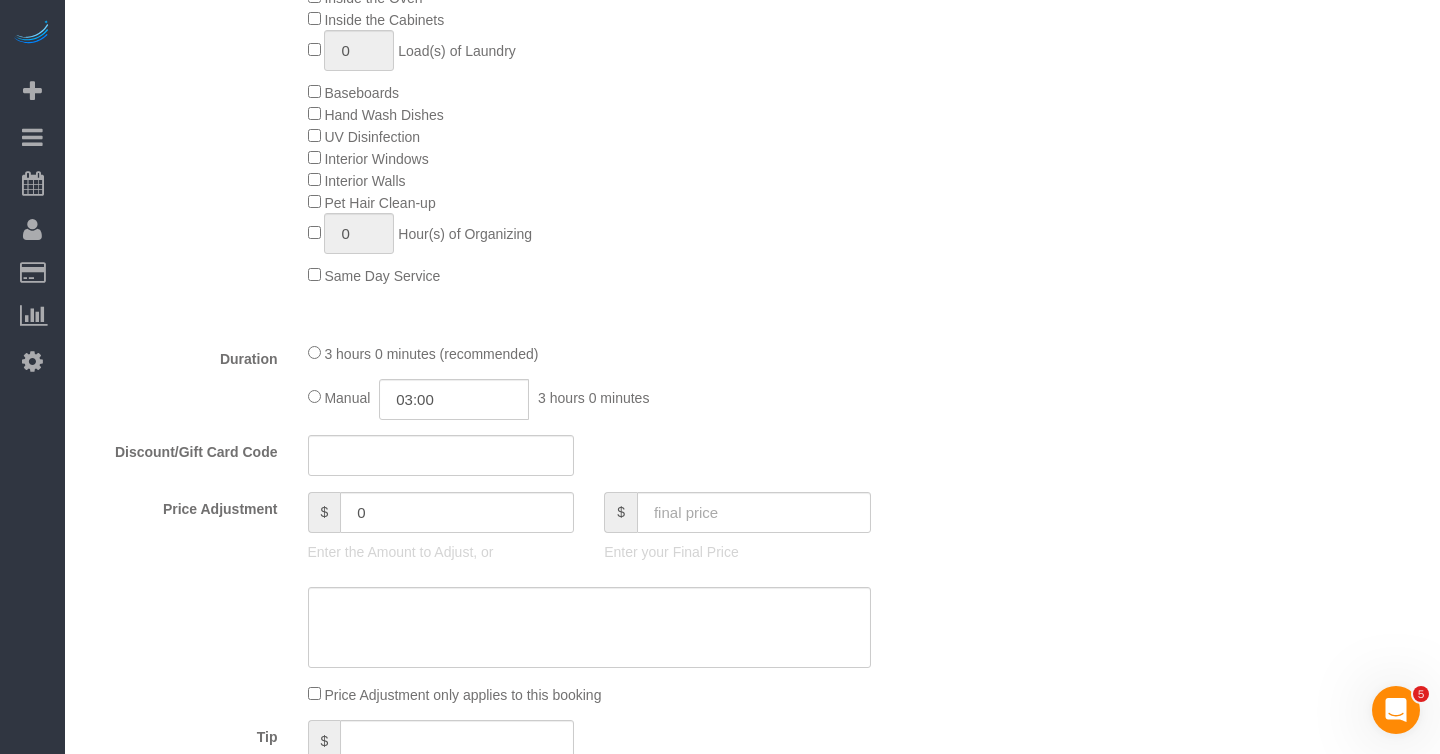 scroll, scrollTop: 1231, scrollLeft: 0, axis: vertical 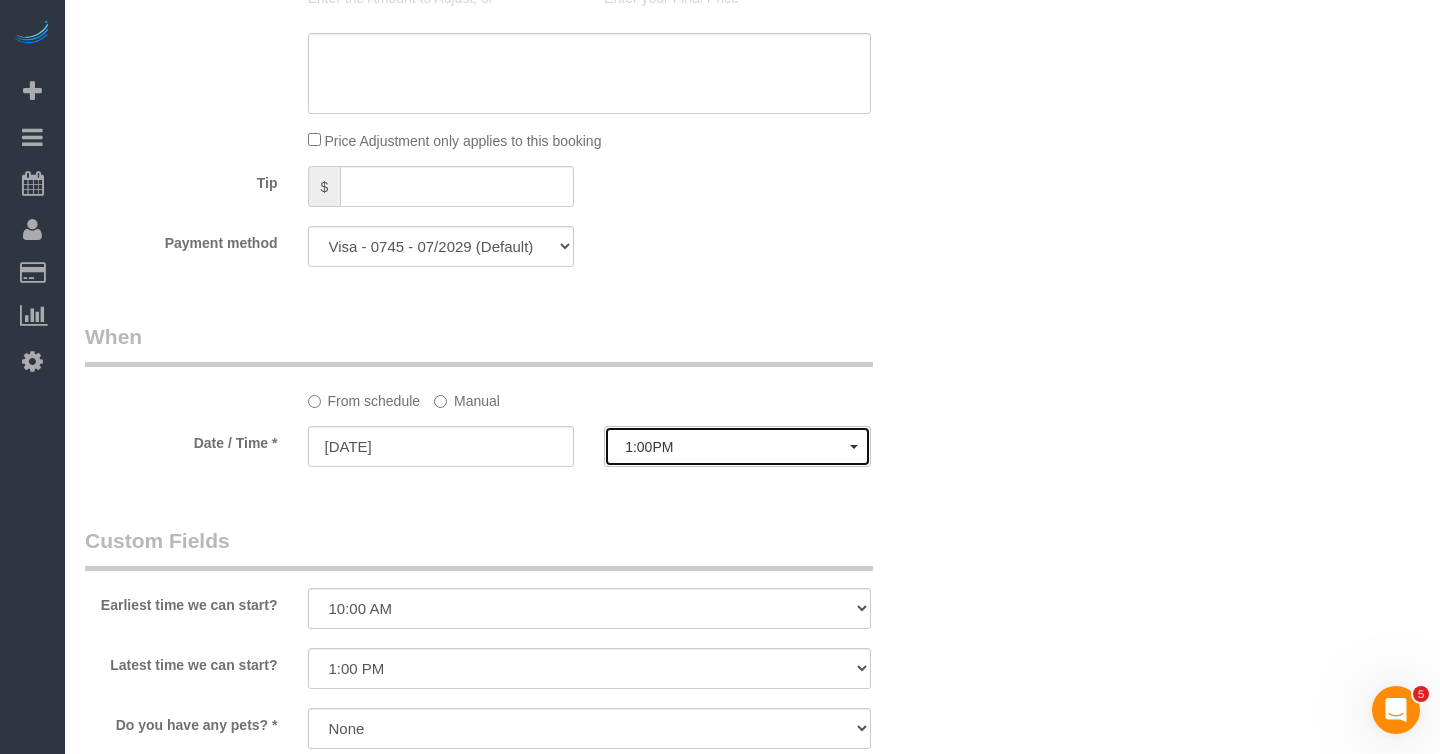 click on "1:00PM" 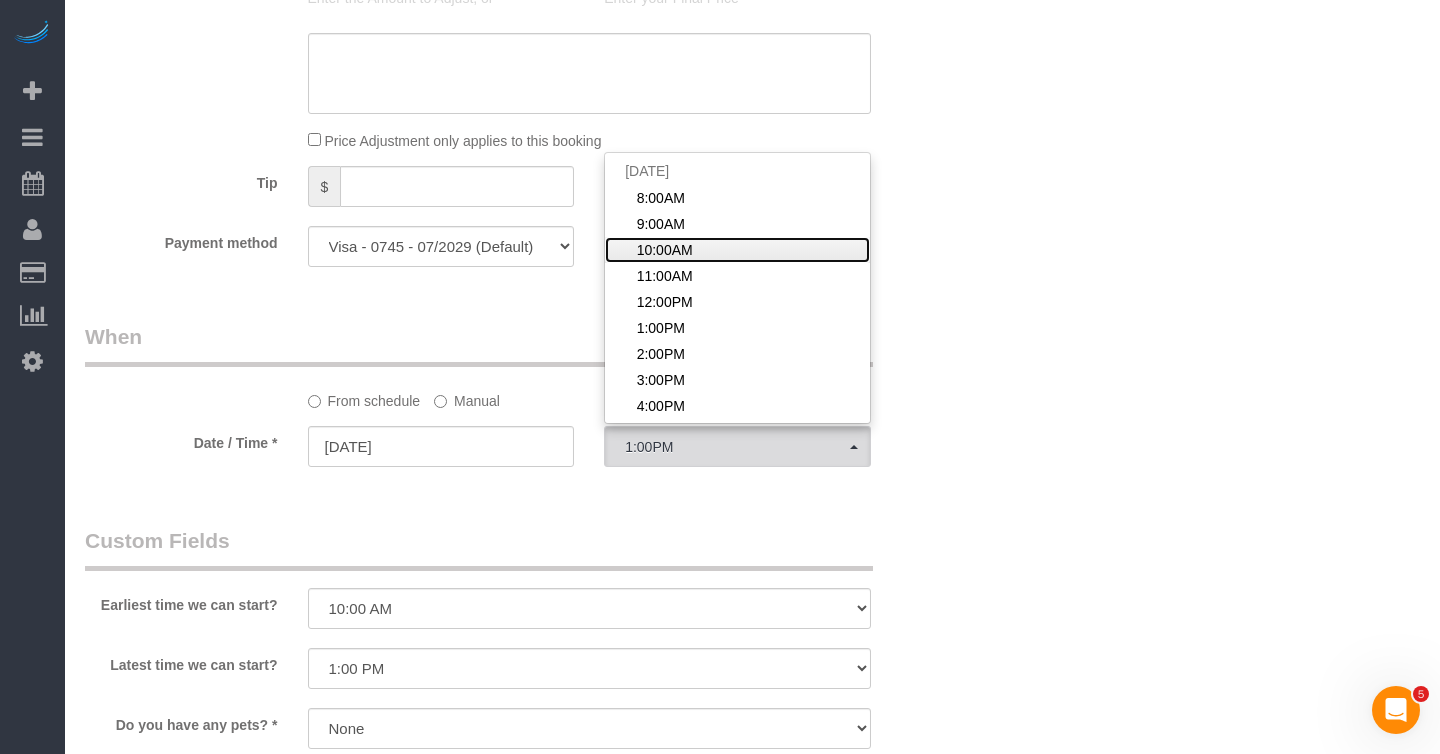 click on "10:00AM" 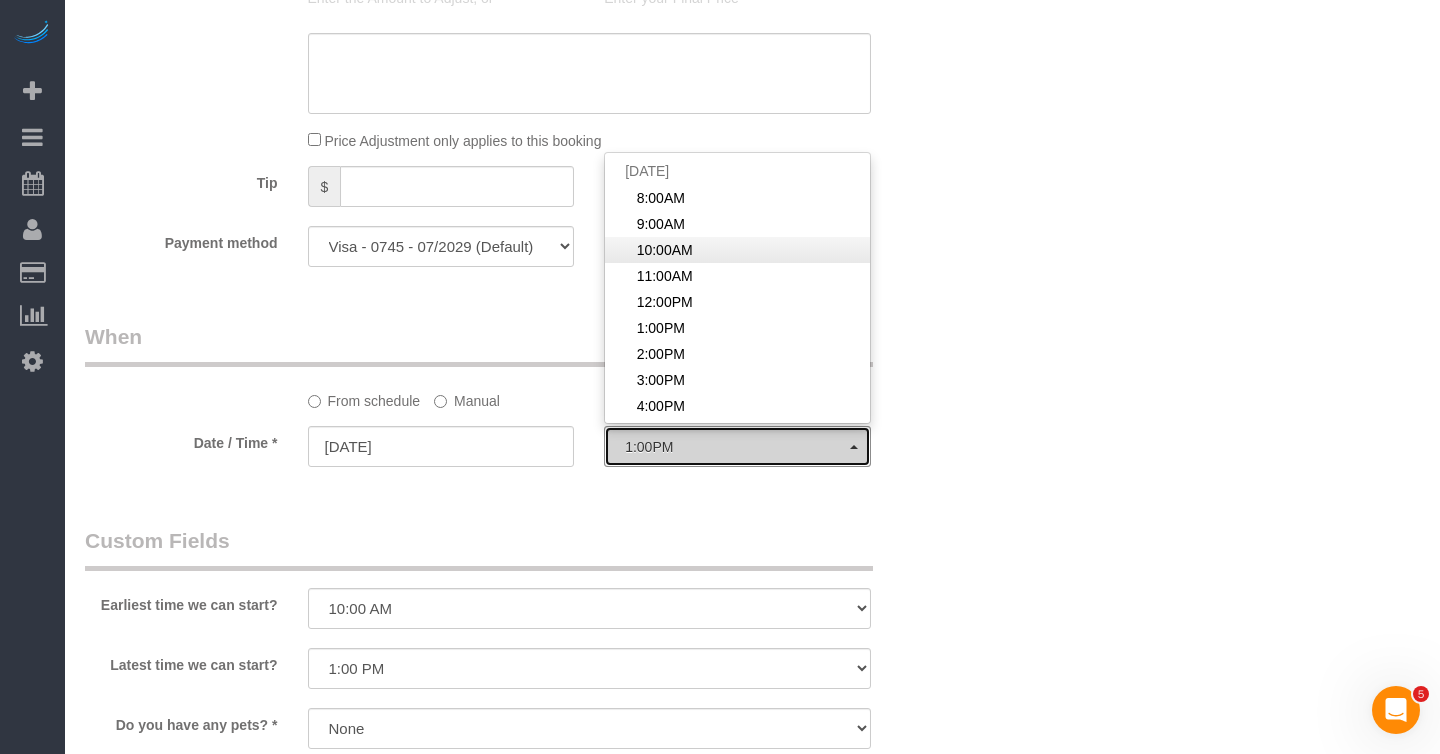 select on "spot3" 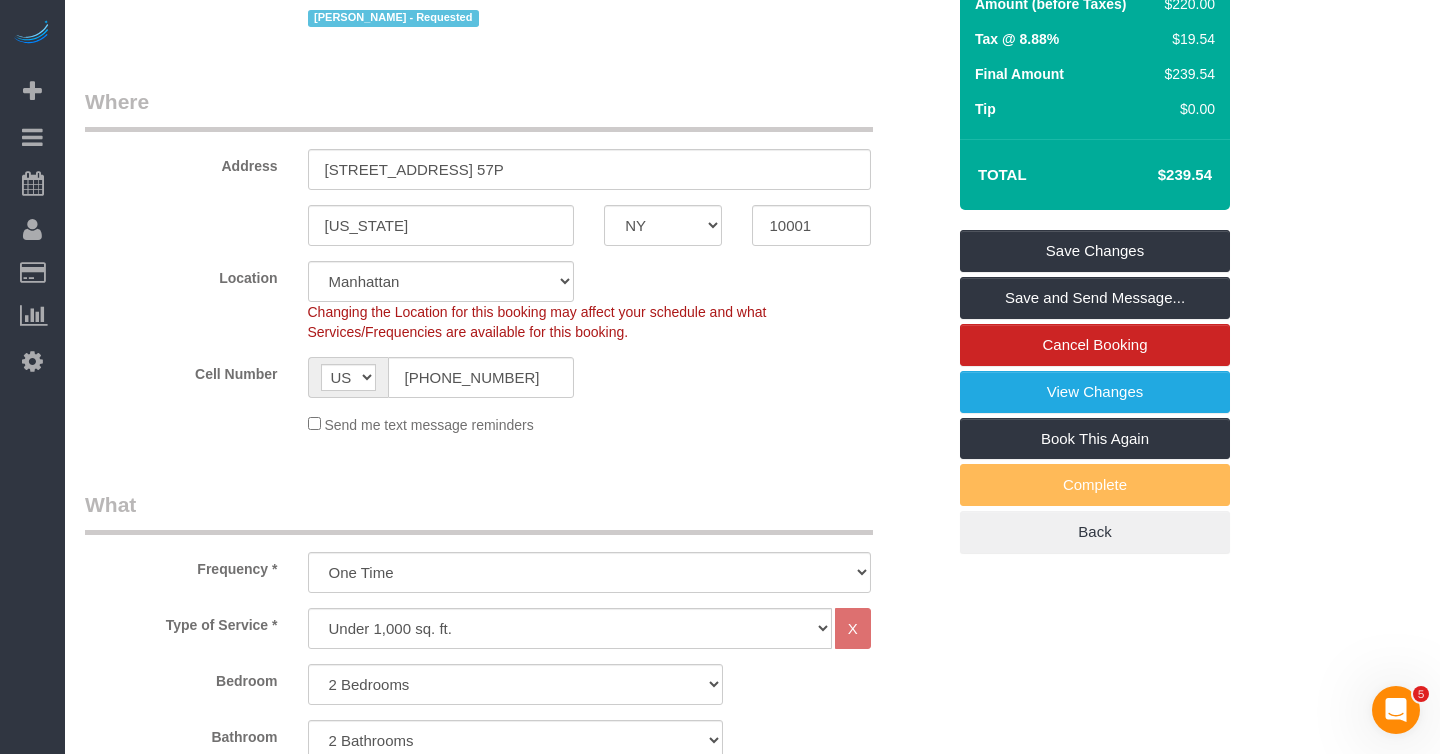 scroll, scrollTop: 311, scrollLeft: 0, axis: vertical 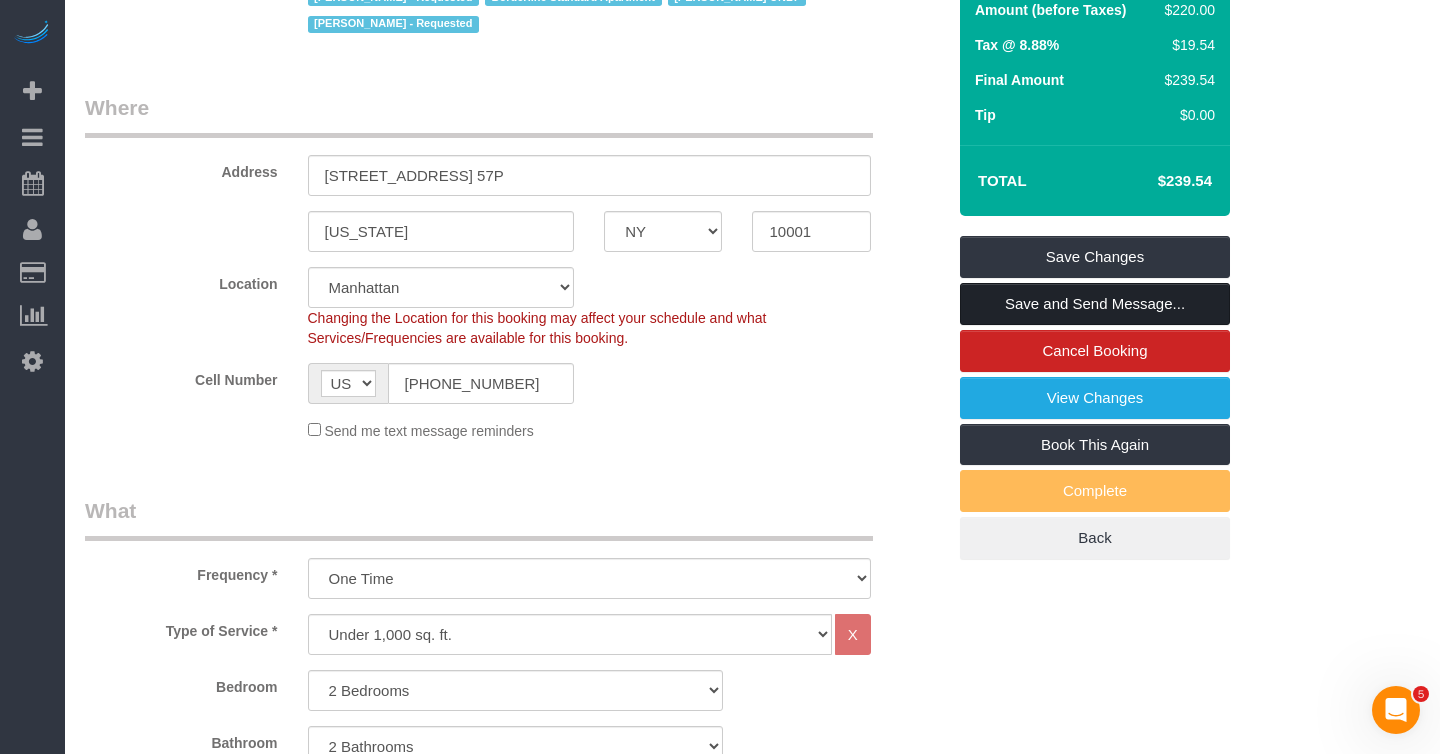 click on "Save and Send Message..." at bounding box center (1095, 304) 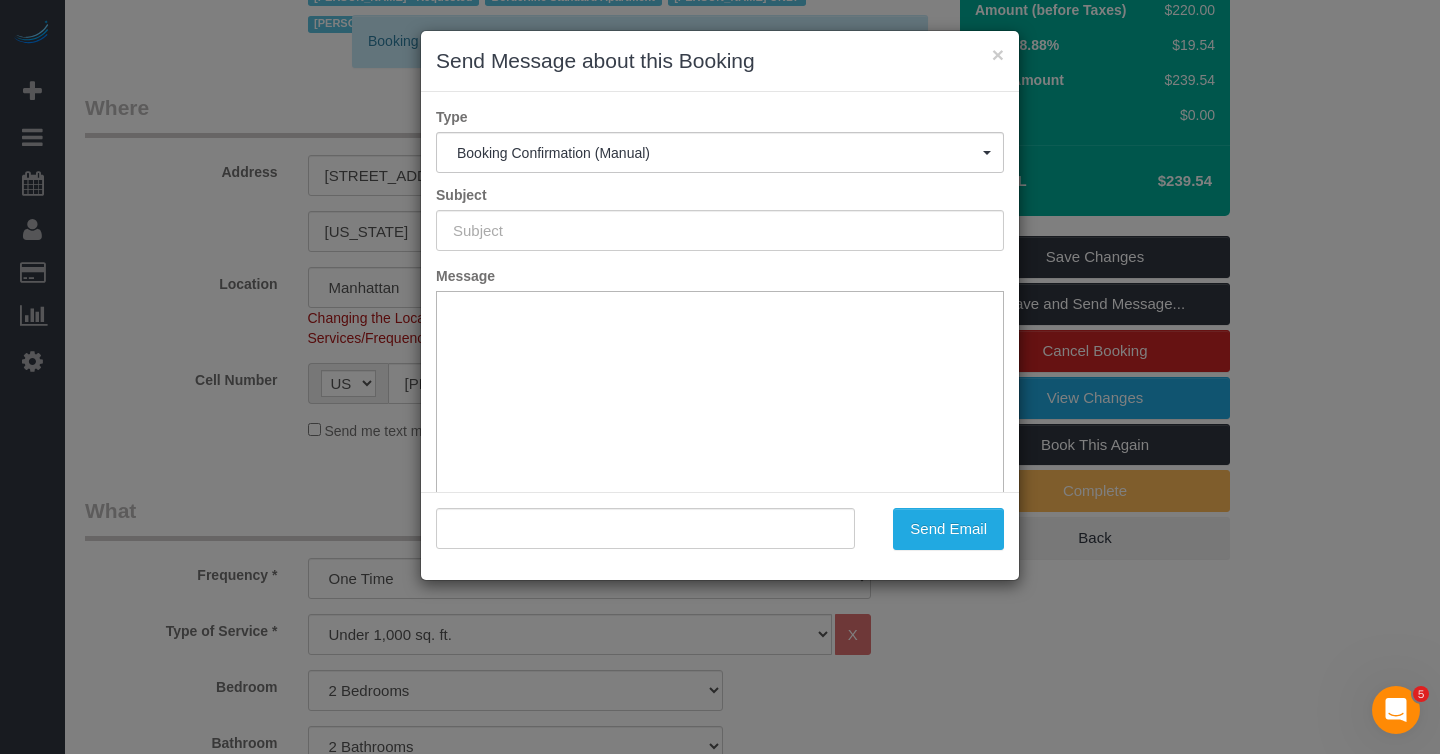 type on "Cleaning Confirmed for [DATE] 10:00am" 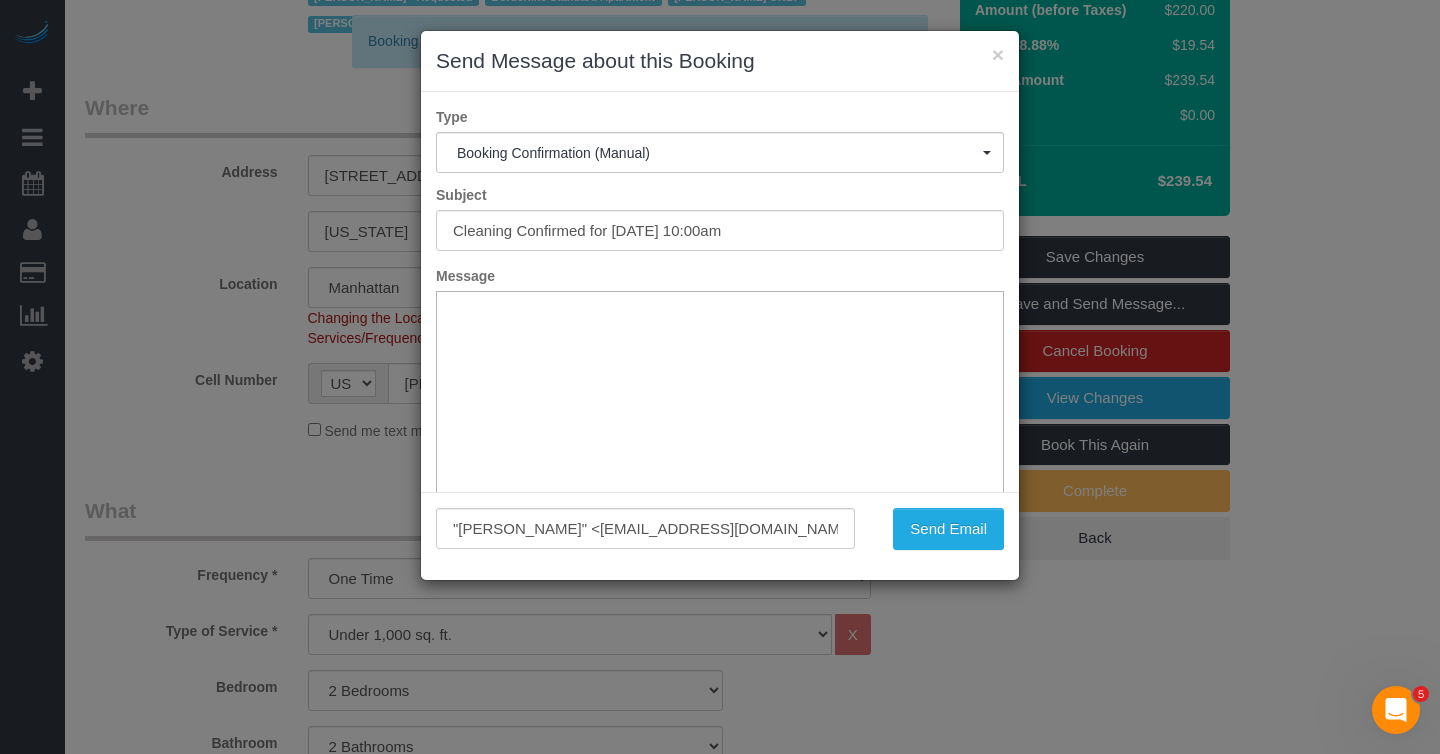 scroll, scrollTop: 0, scrollLeft: 0, axis: both 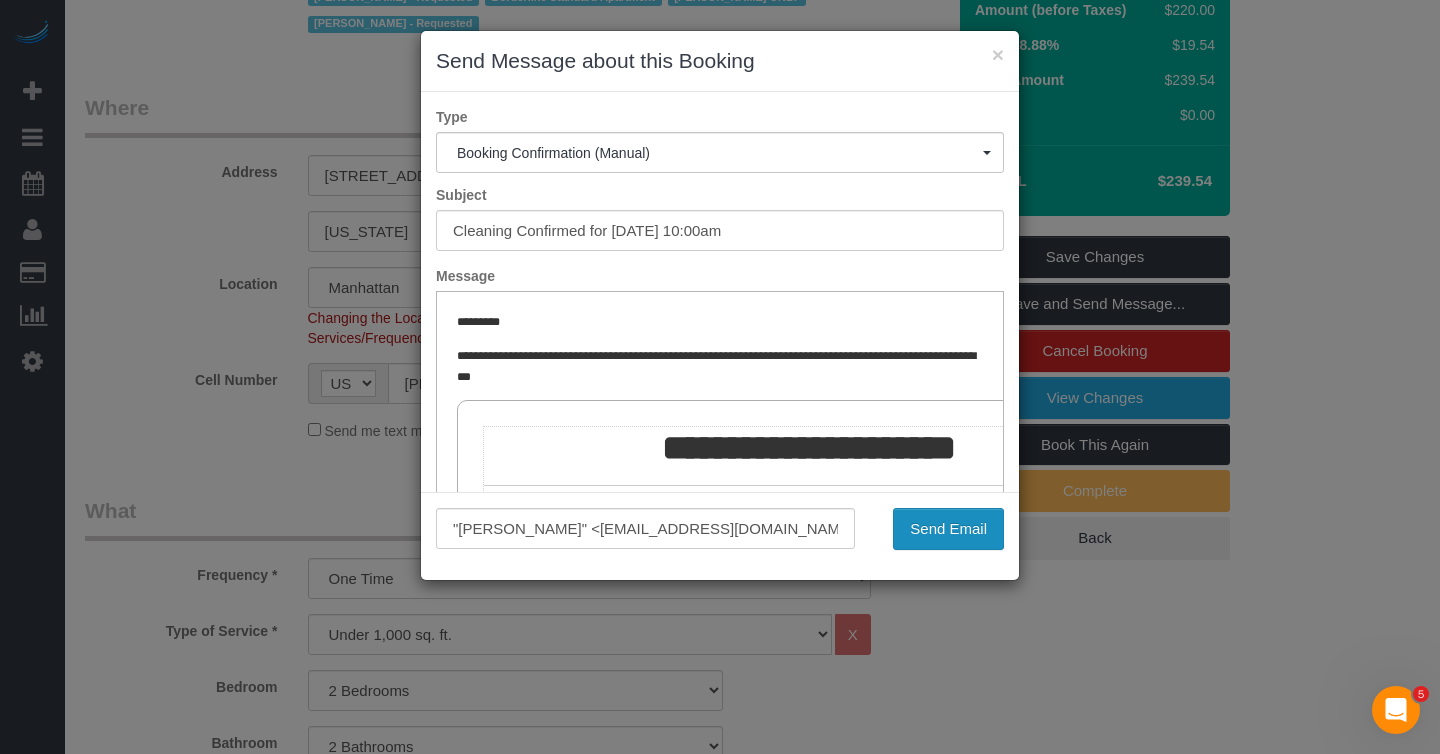click on "Send Email" at bounding box center (948, 529) 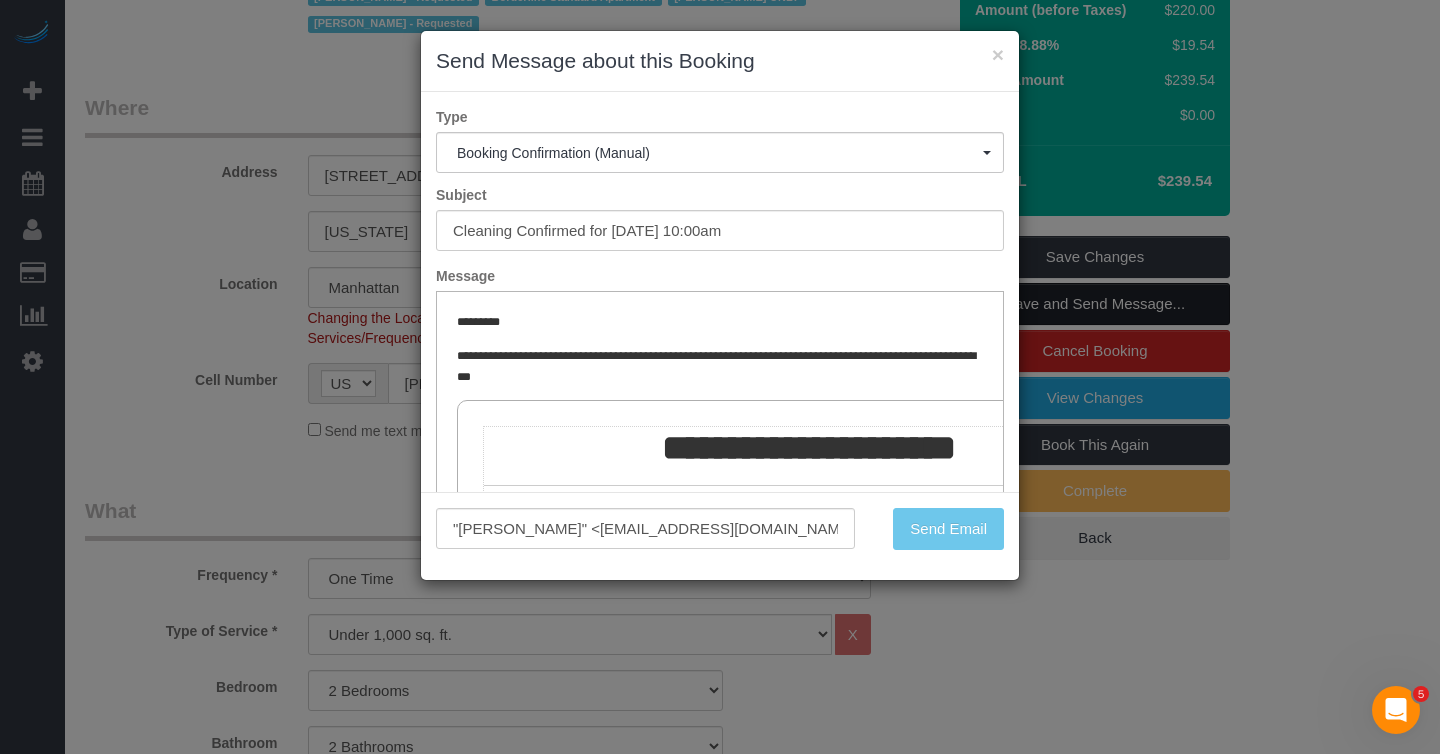 scroll, scrollTop: 383, scrollLeft: 0, axis: vertical 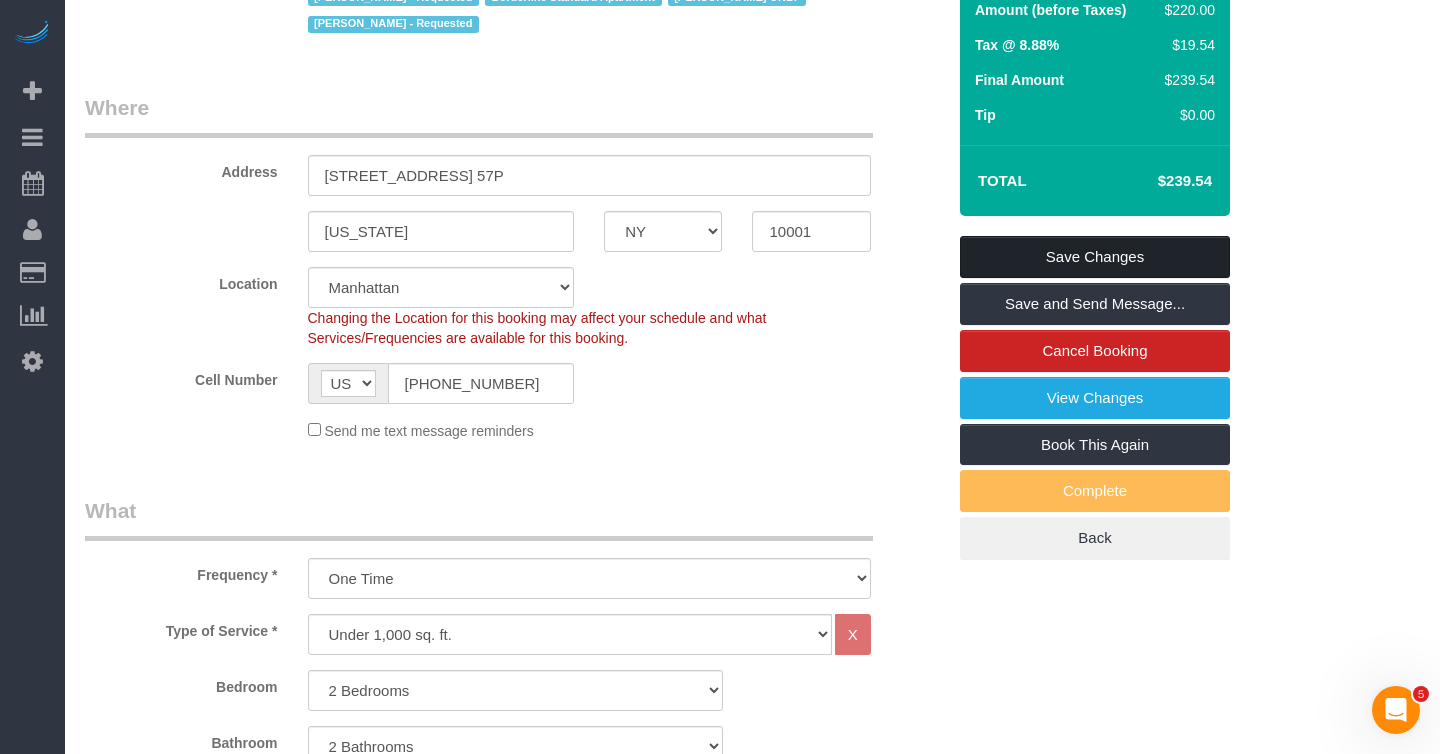 click on "Save Changes" at bounding box center [1095, 257] 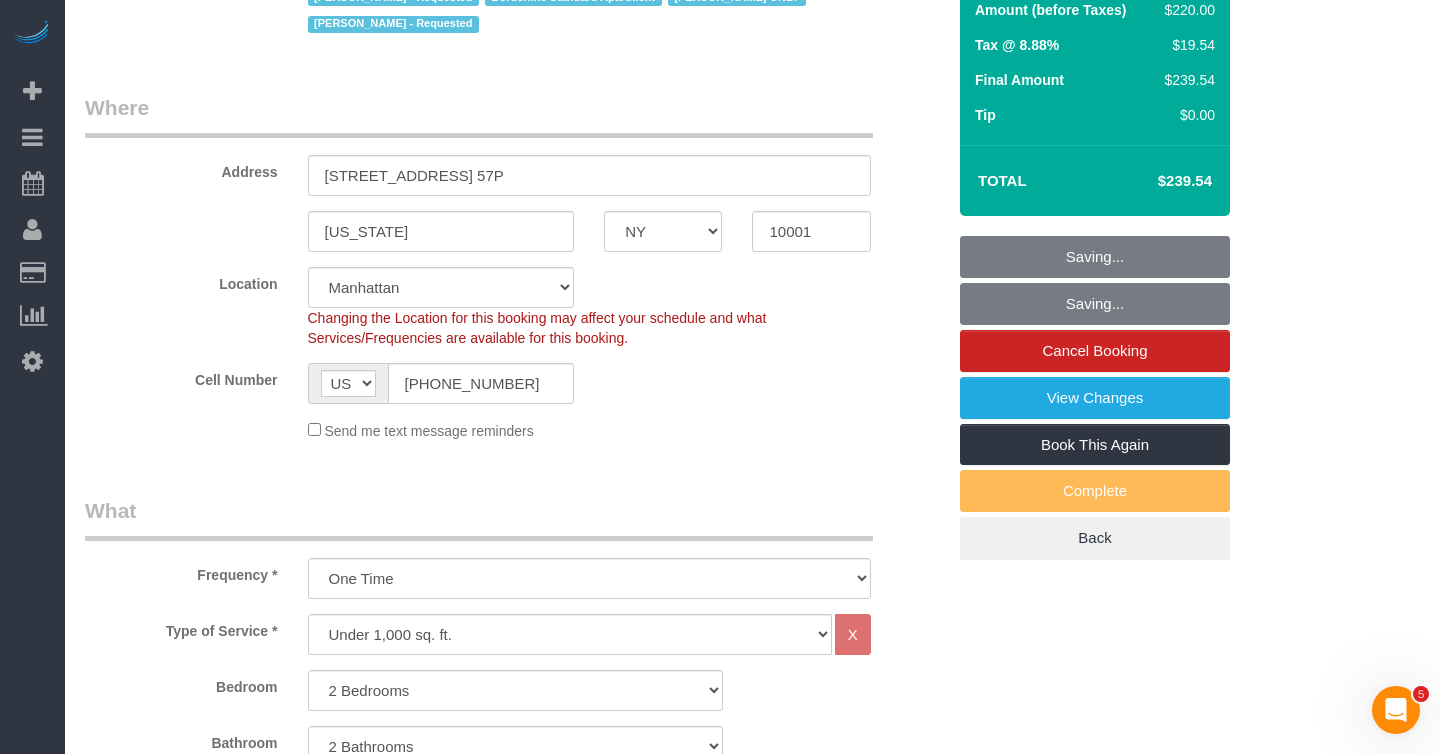 scroll, scrollTop: 311, scrollLeft: 0, axis: vertical 